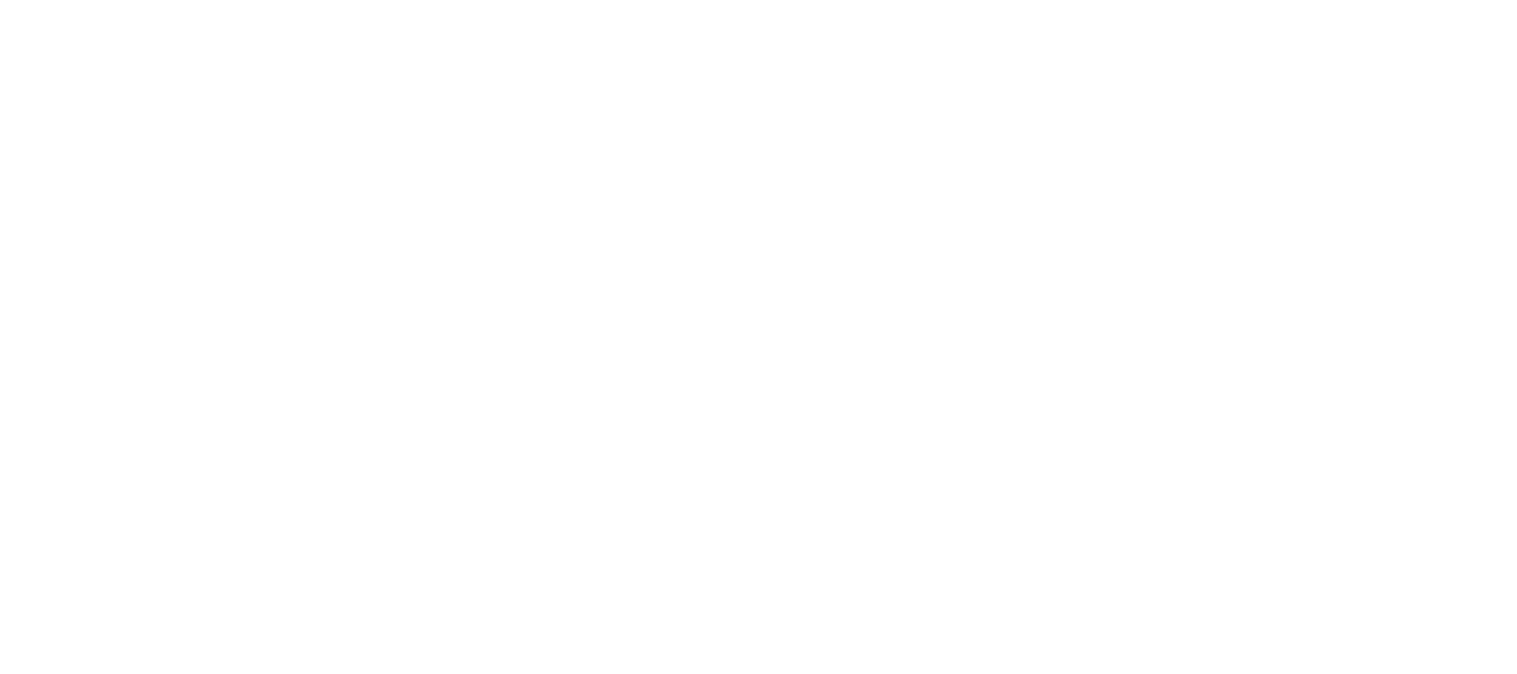 scroll, scrollTop: 0, scrollLeft: 0, axis: both 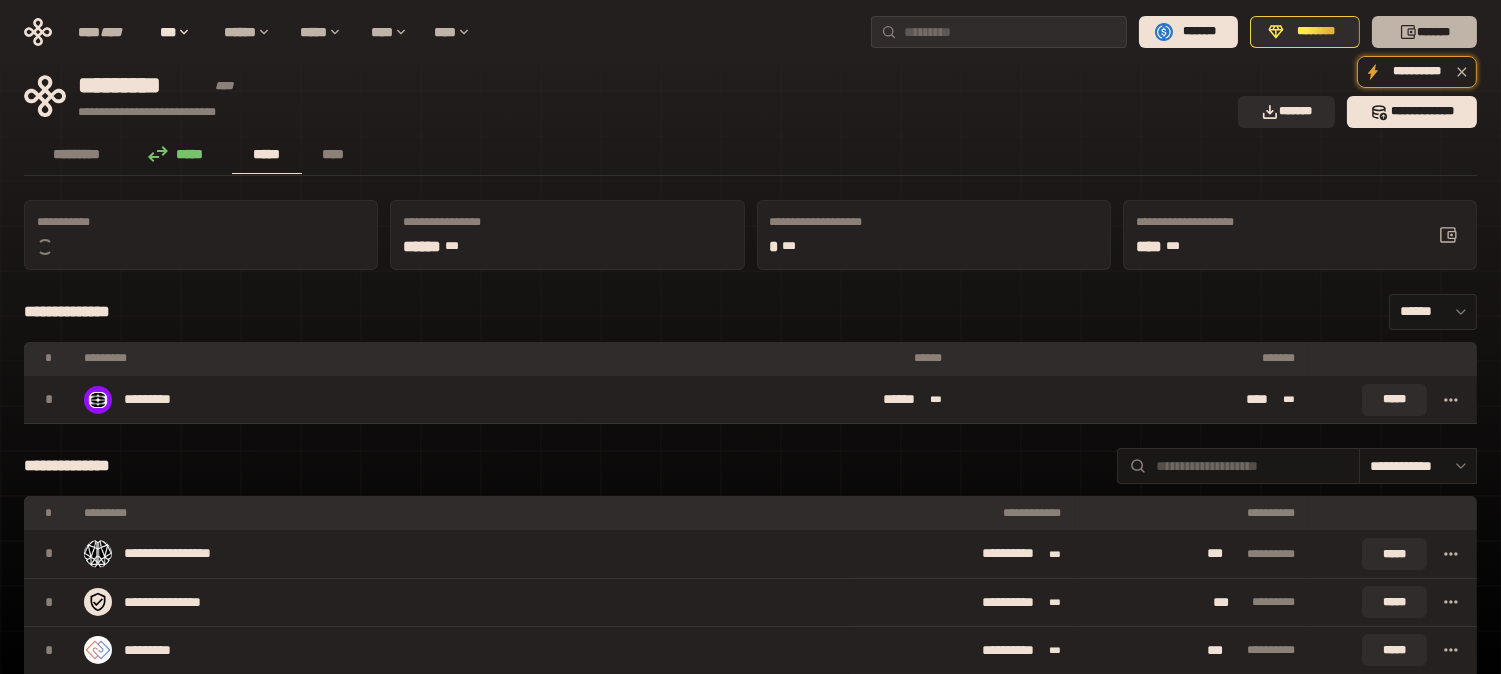 click on "*******" at bounding box center [1424, 32] 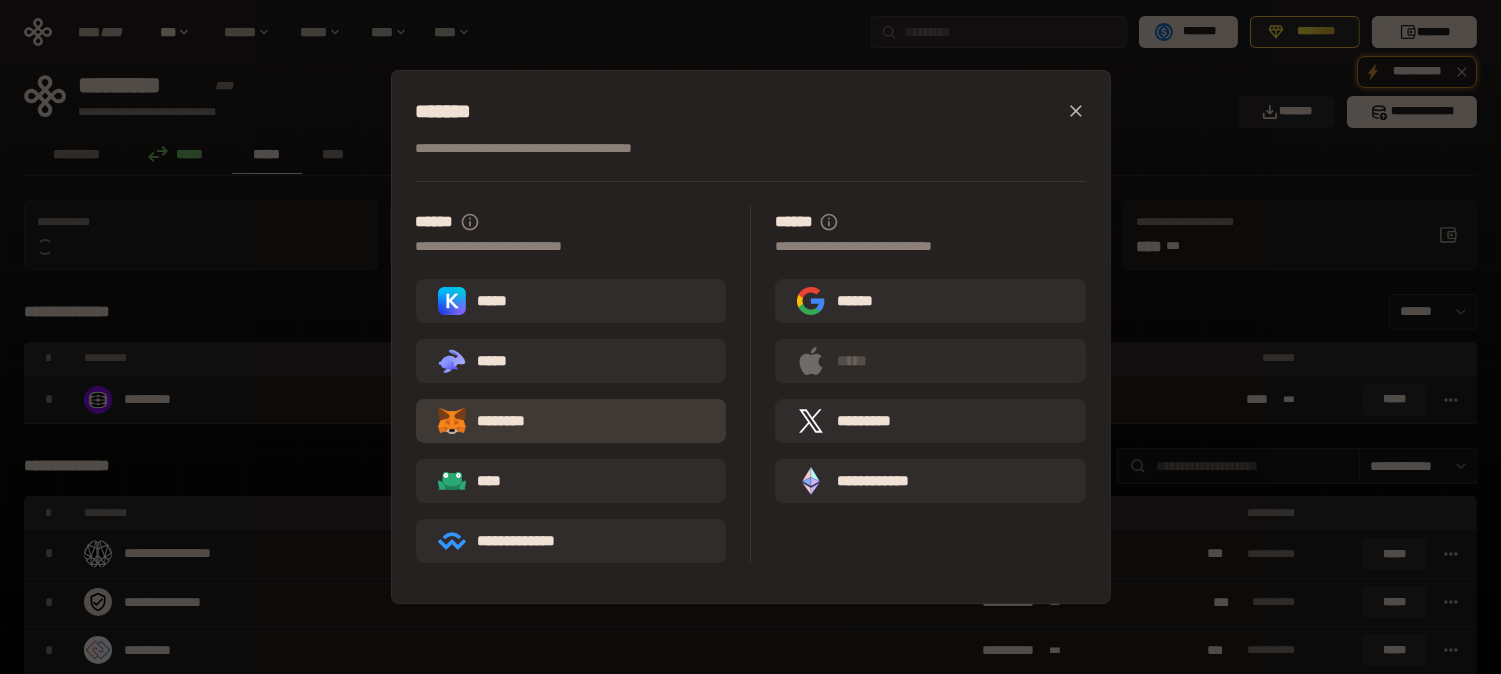 click on "********" at bounding box center (496, 421) 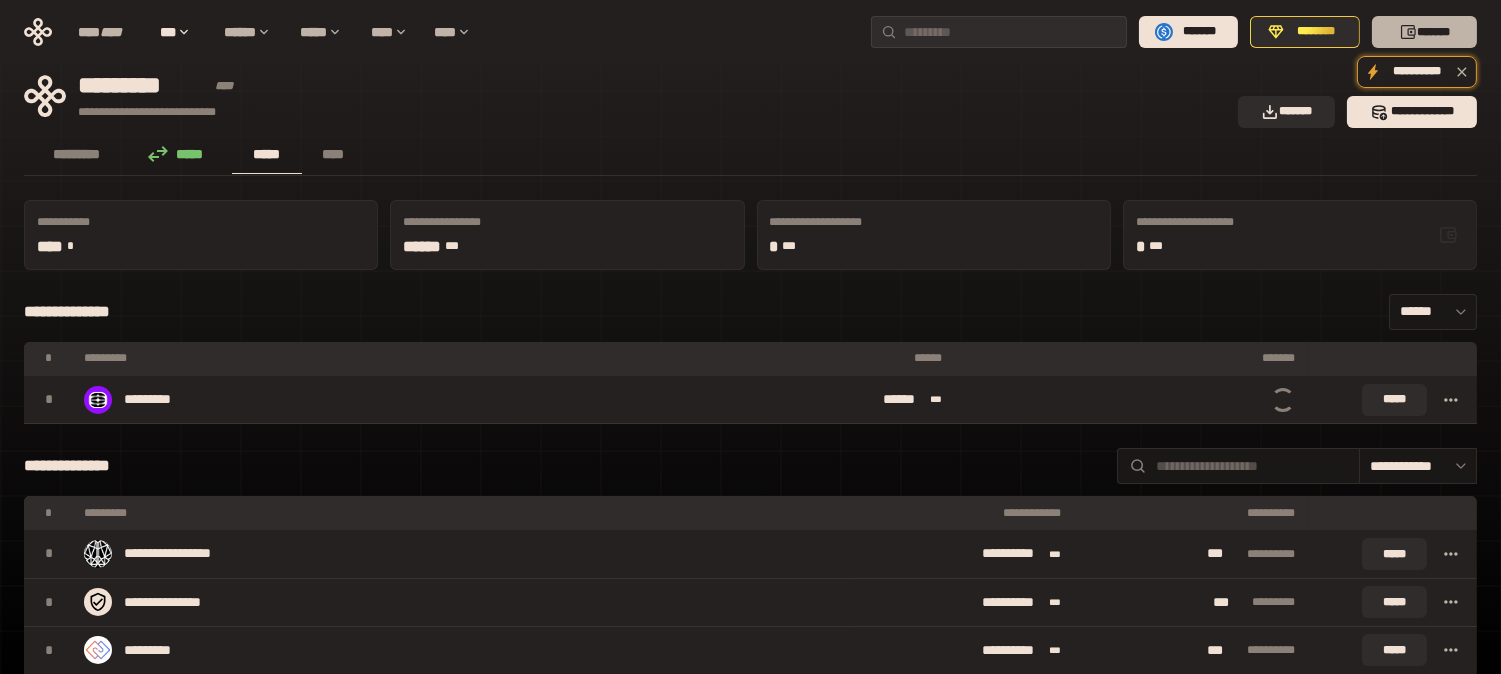 click on "*******" at bounding box center (1424, 32) 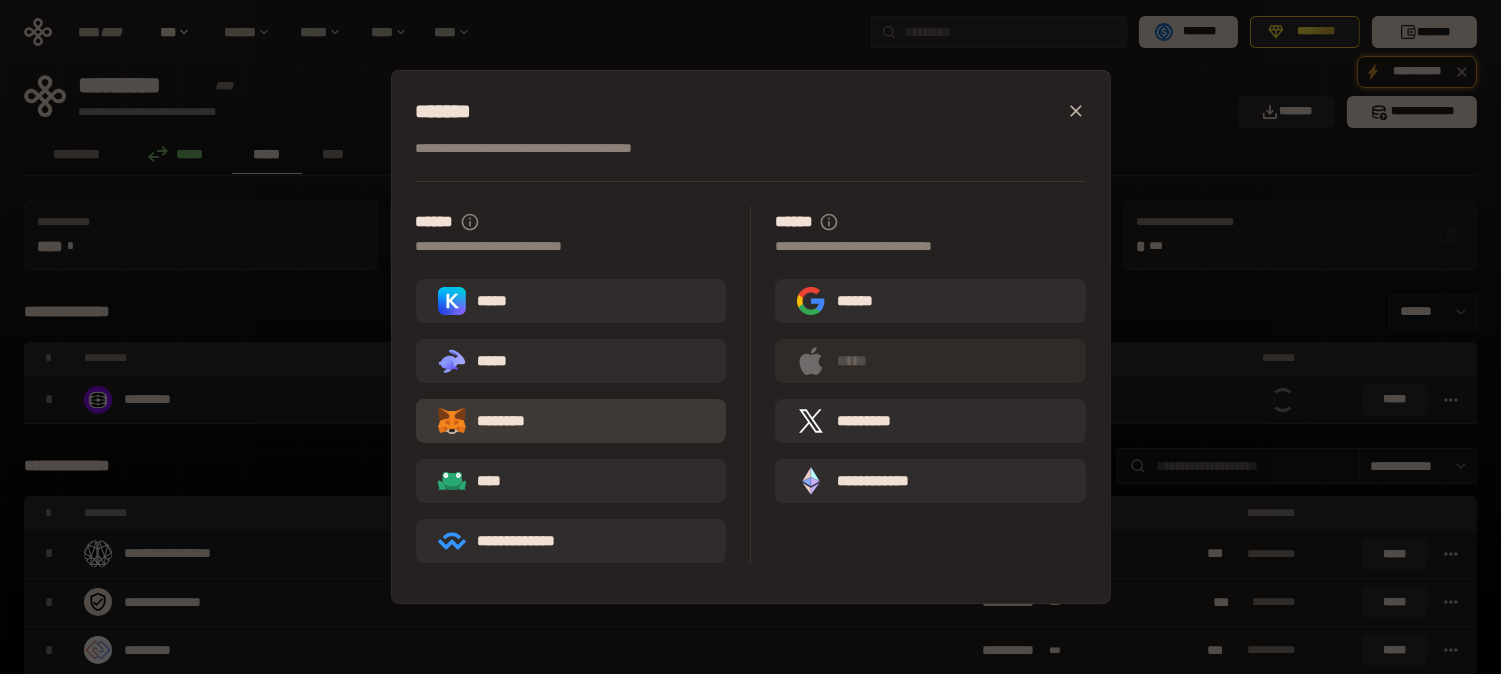 click on "********" at bounding box center (496, 421) 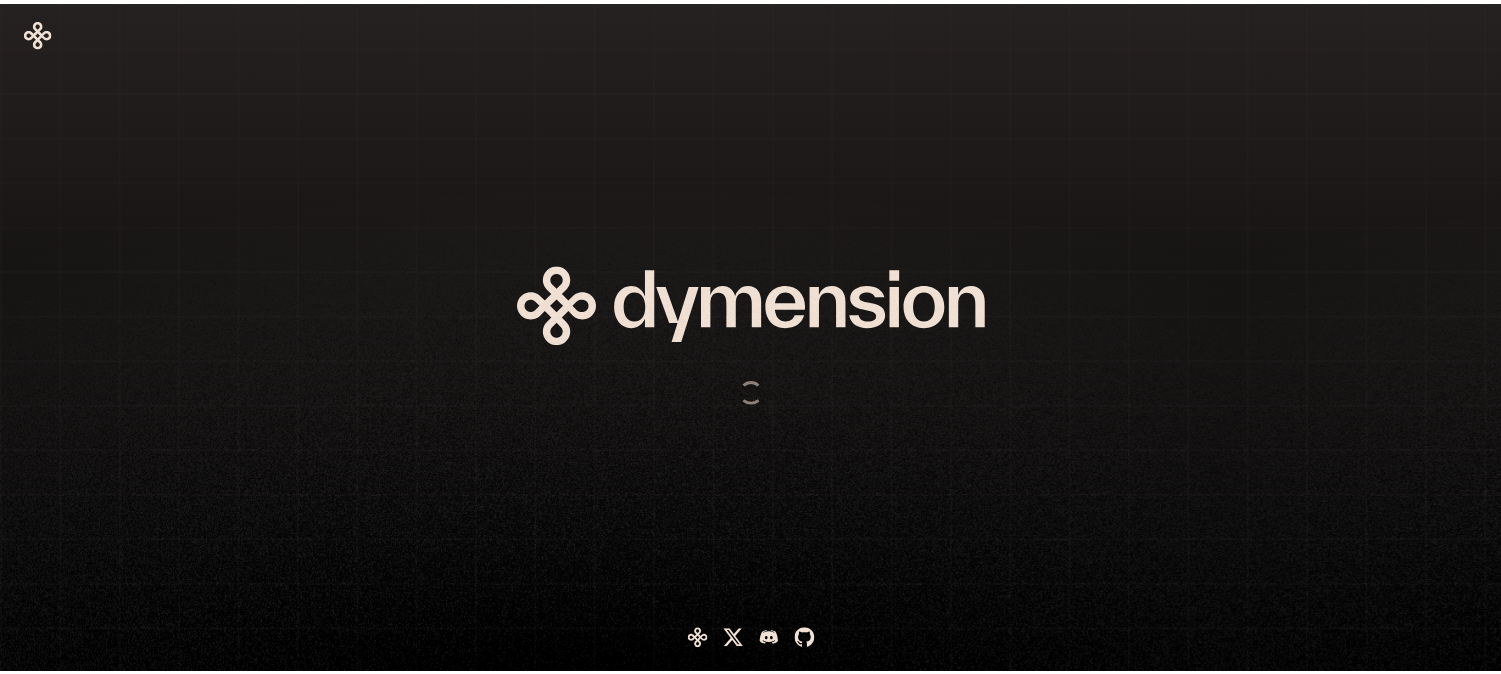 scroll, scrollTop: 0, scrollLeft: 0, axis: both 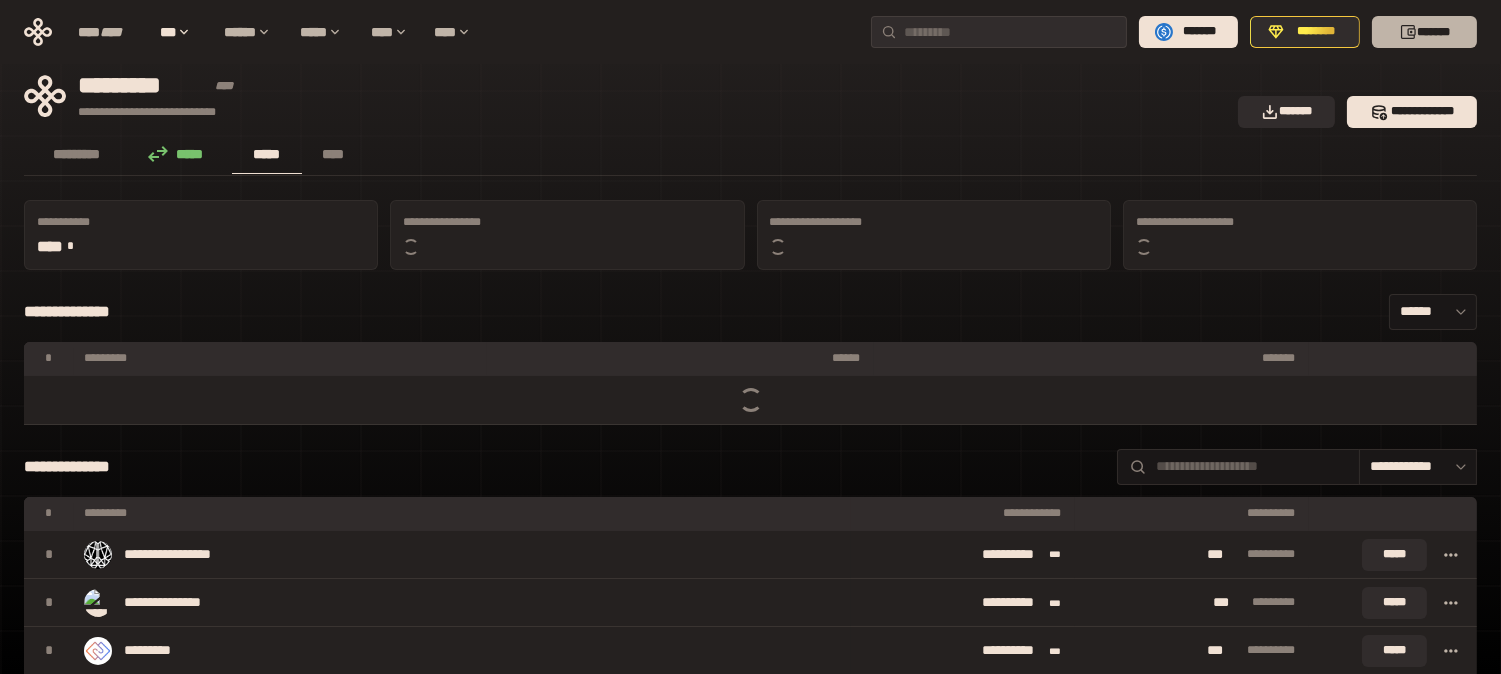 click on "*******" at bounding box center [1424, 32] 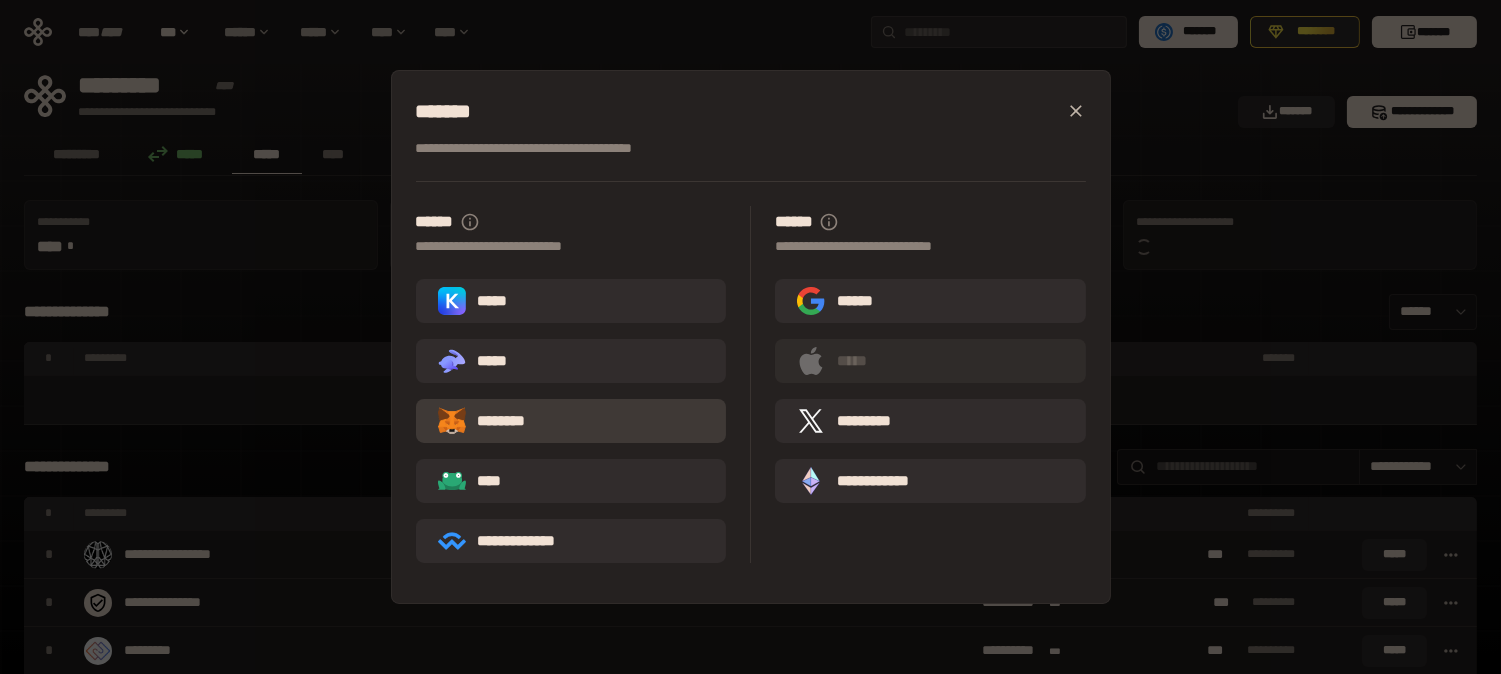 click on "********" at bounding box center [571, 421] 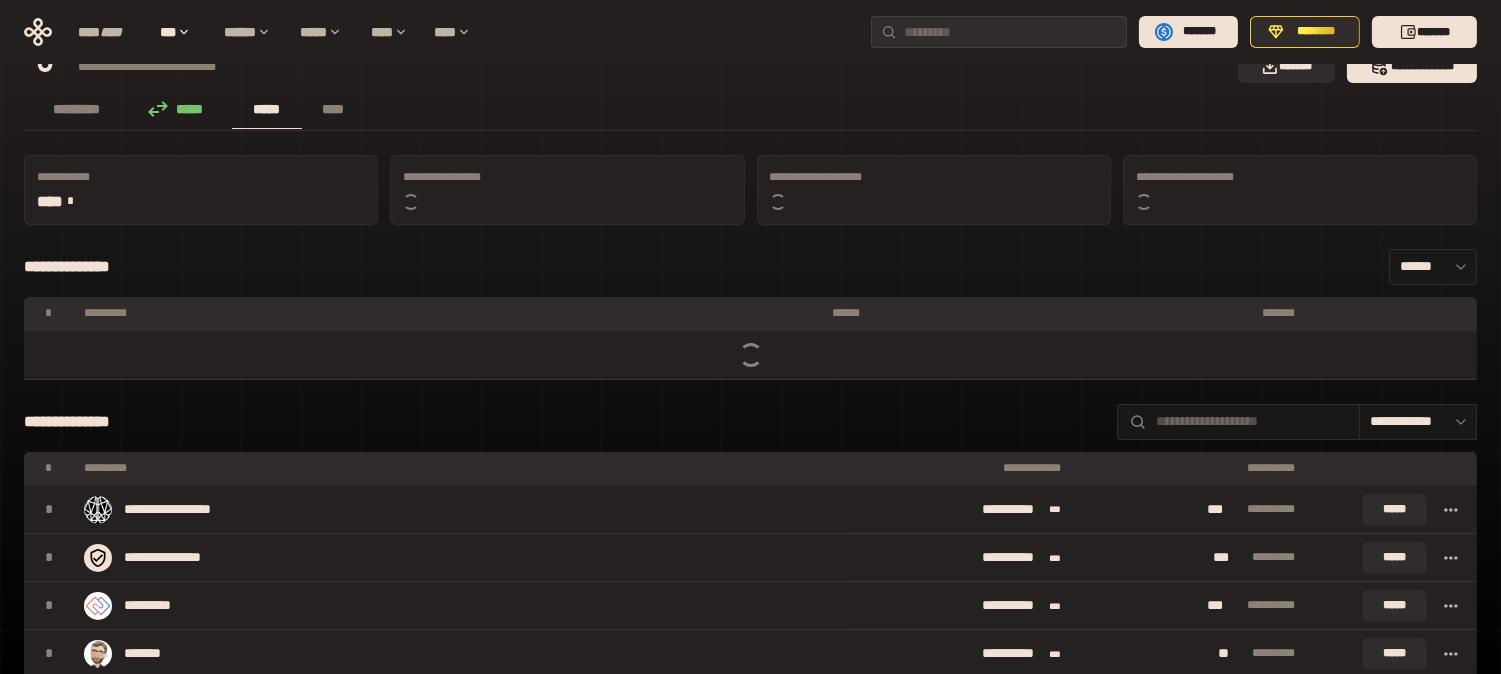 scroll, scrollTop: 0, scrollLeft: 0, axis: both 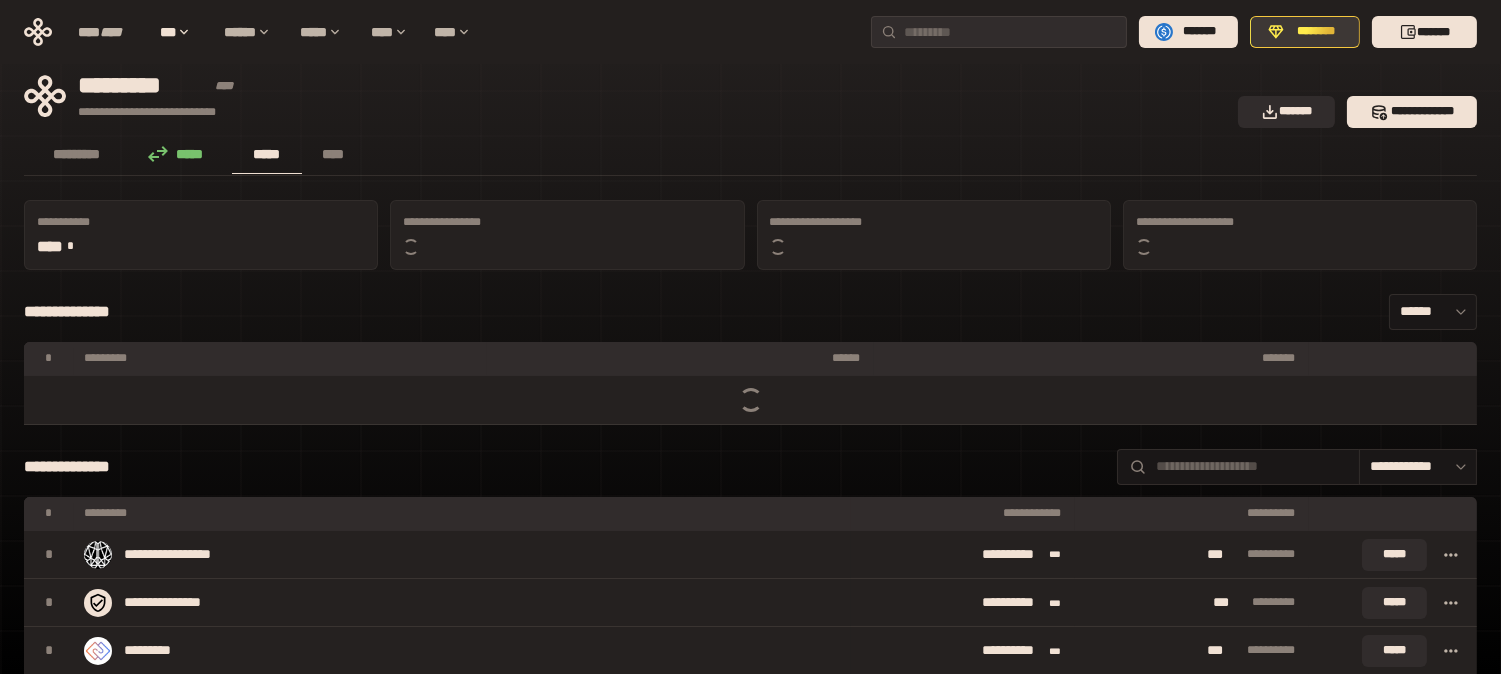 click on "********" at bounding box center (1316, 32) 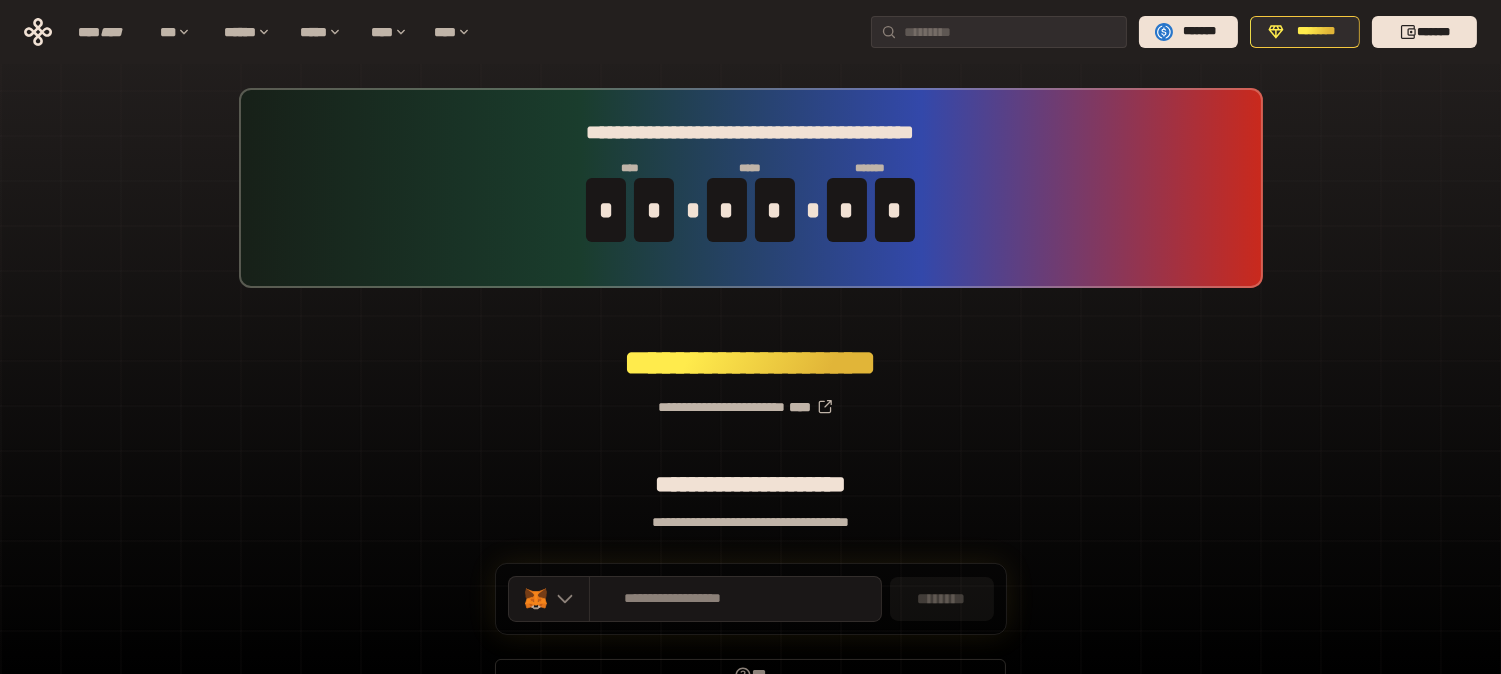 scroll, scrollTop: 108, scrollLeft: 0, axis: vertical 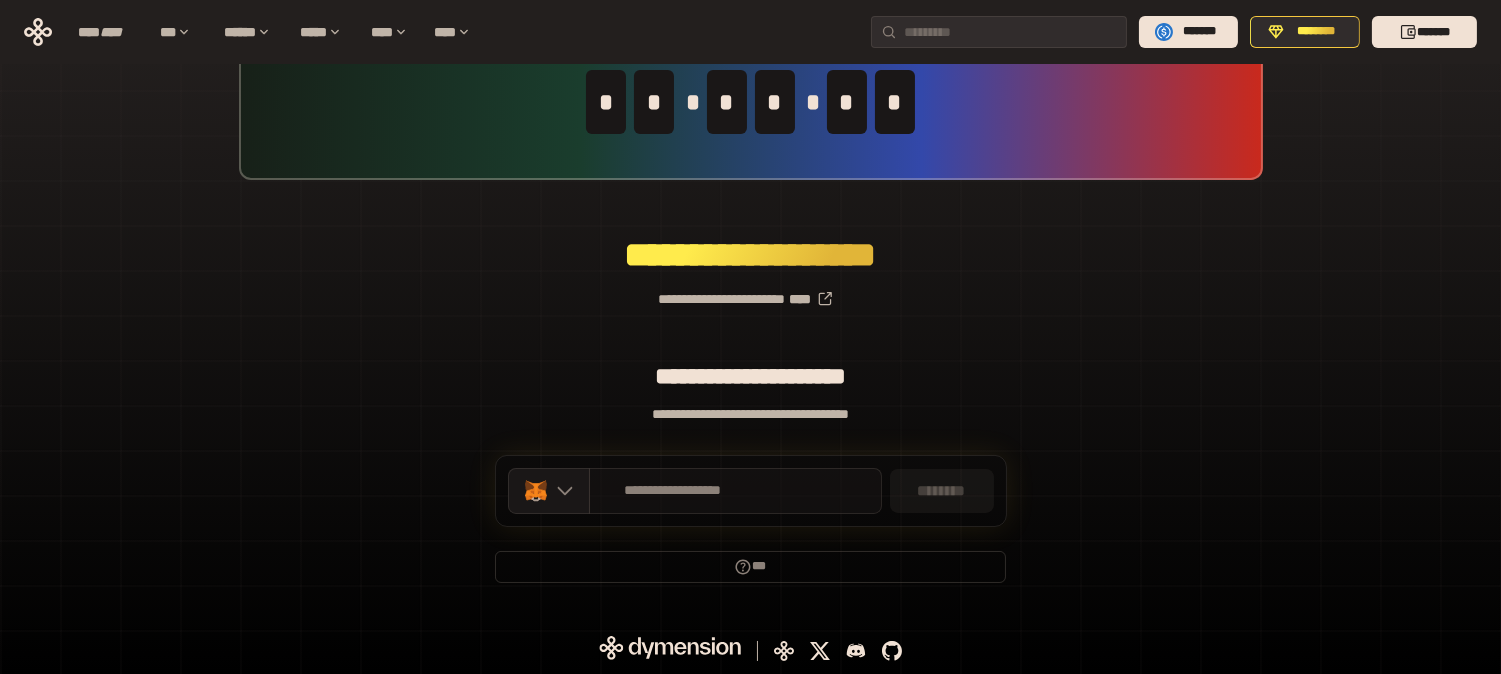click on "**********" at bounding box center (673, 491) 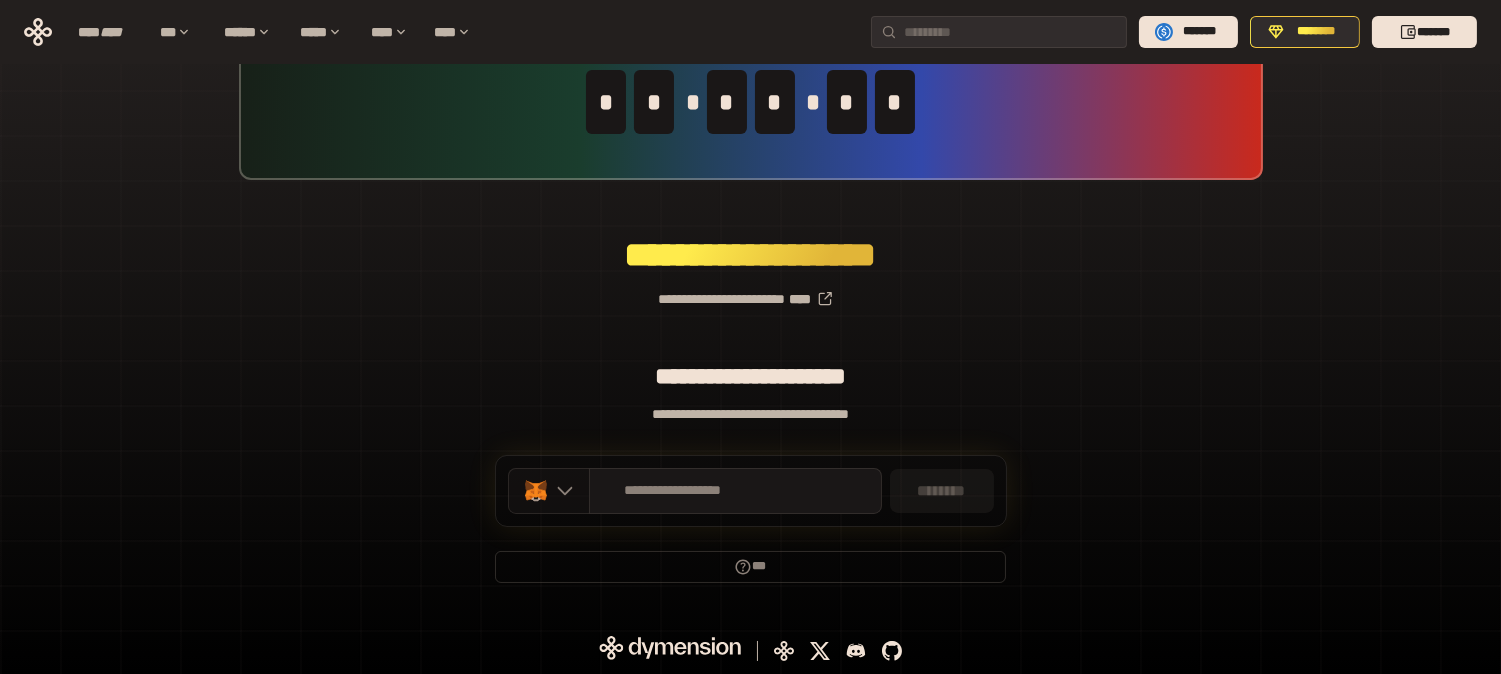 click at bounding box center [560, 491] 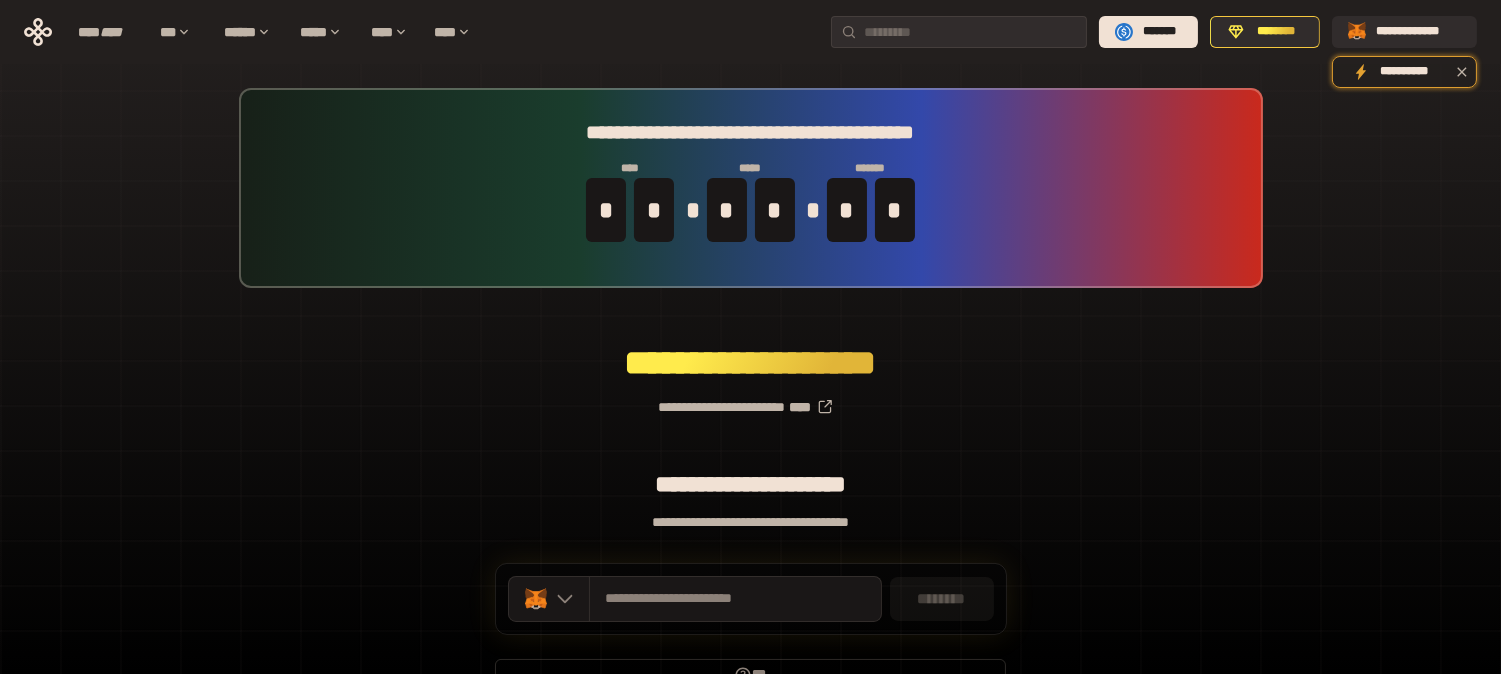 scroll, scrollTop: 108, scrollLeft: 0, axis: vertical 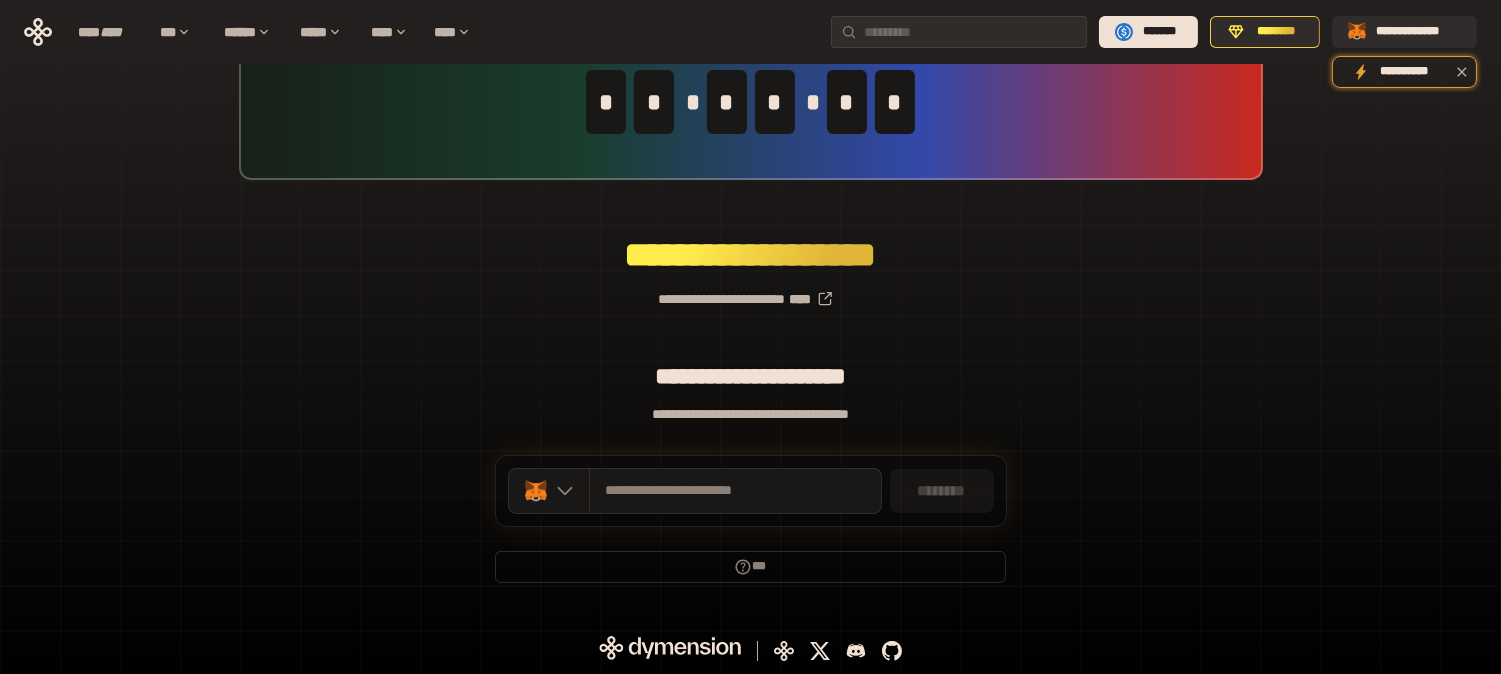 click on "********" at bounding box center [942, 491] 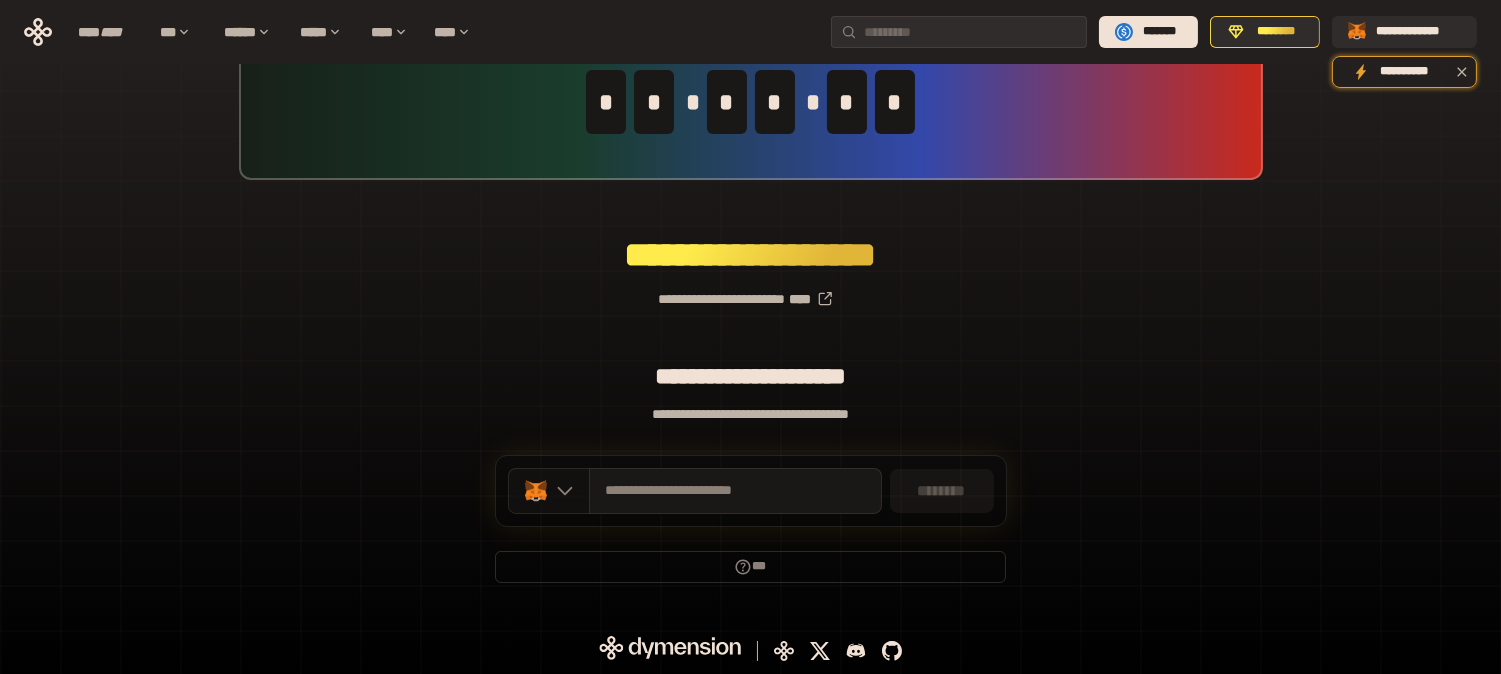 click 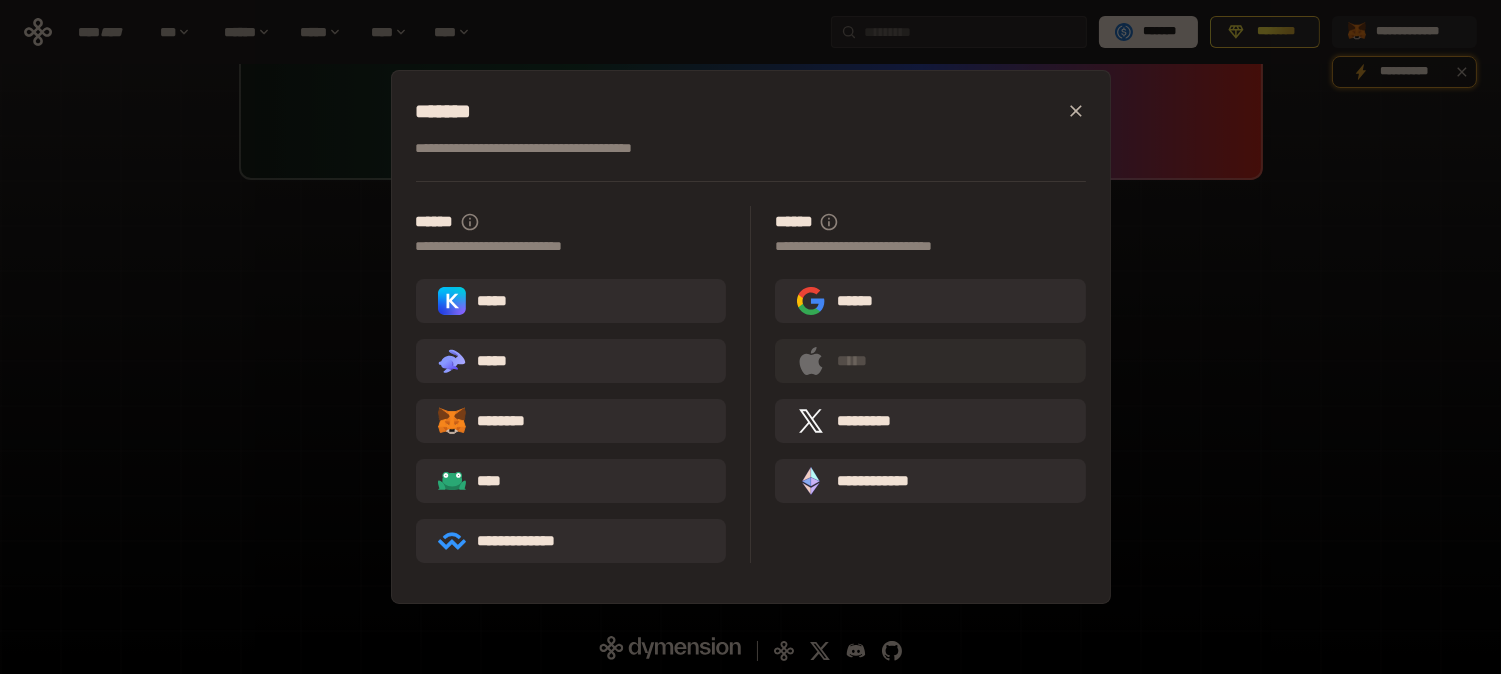 click on "**********" at bounding box center [750, 337] 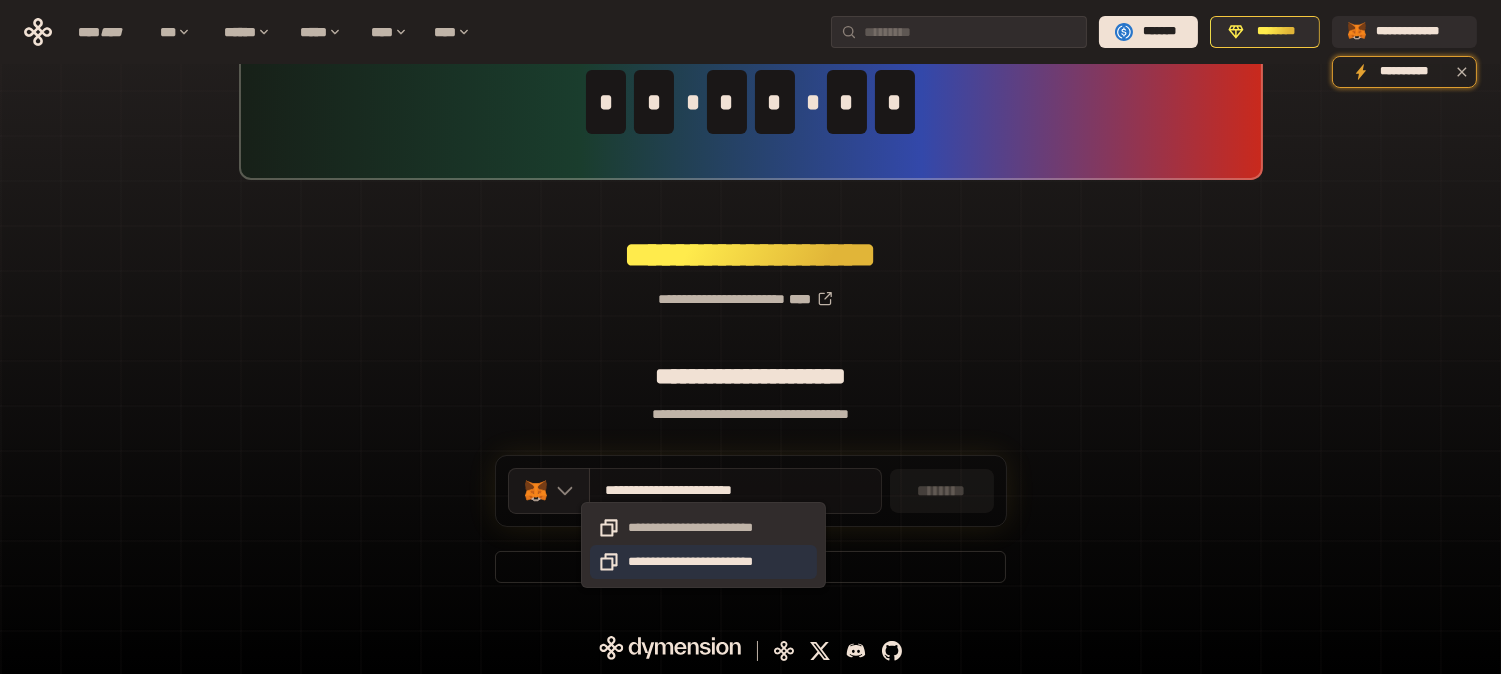 click on "**********" at bounding box center [703, 562] 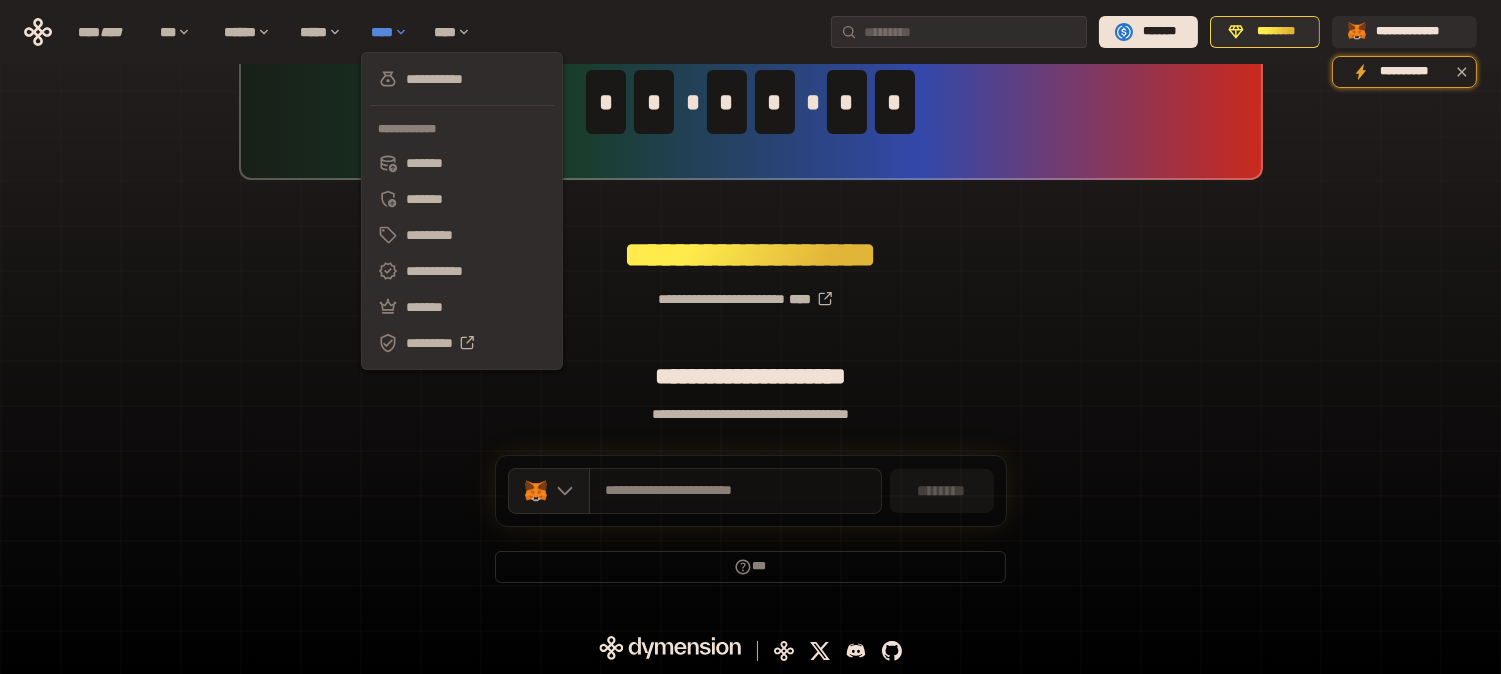 click on "****" at bounding box center [392, 32] 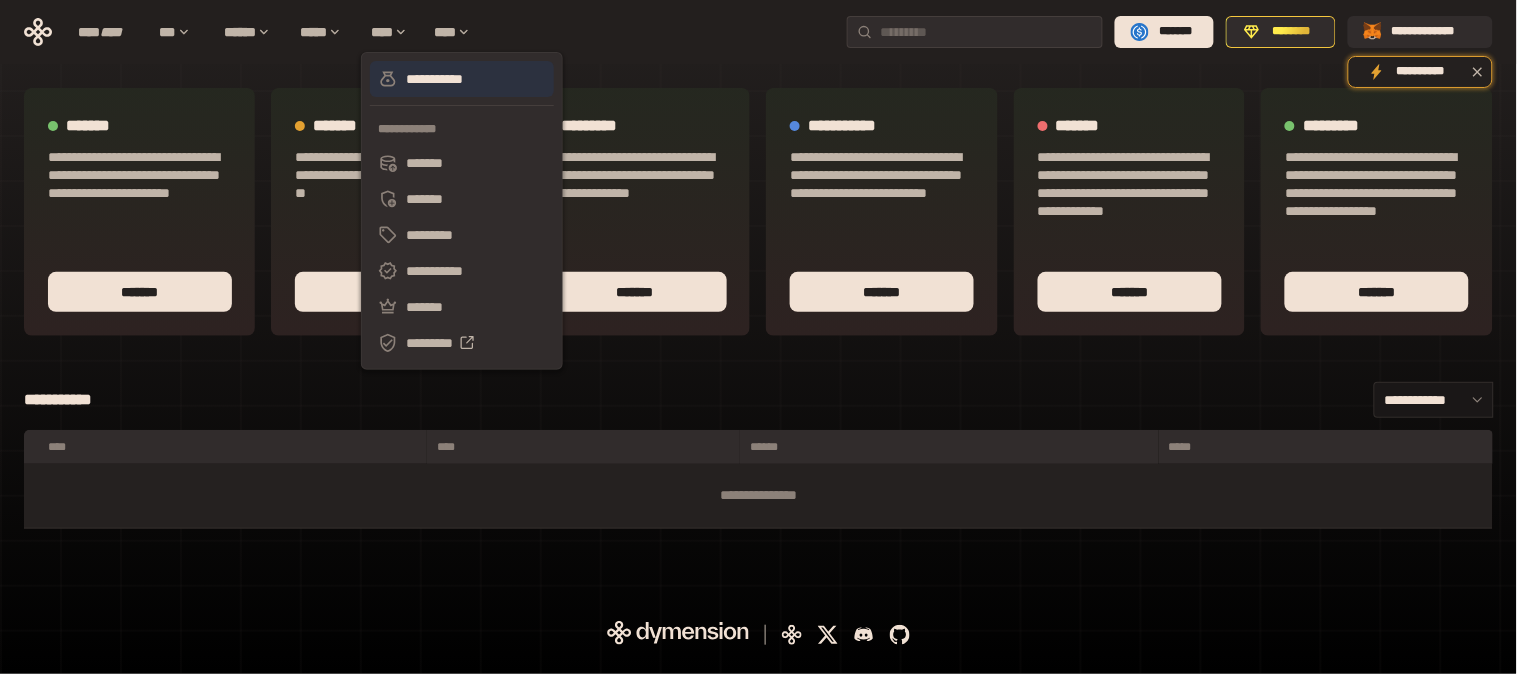 click on "**********" at bounding box center [462, 79] 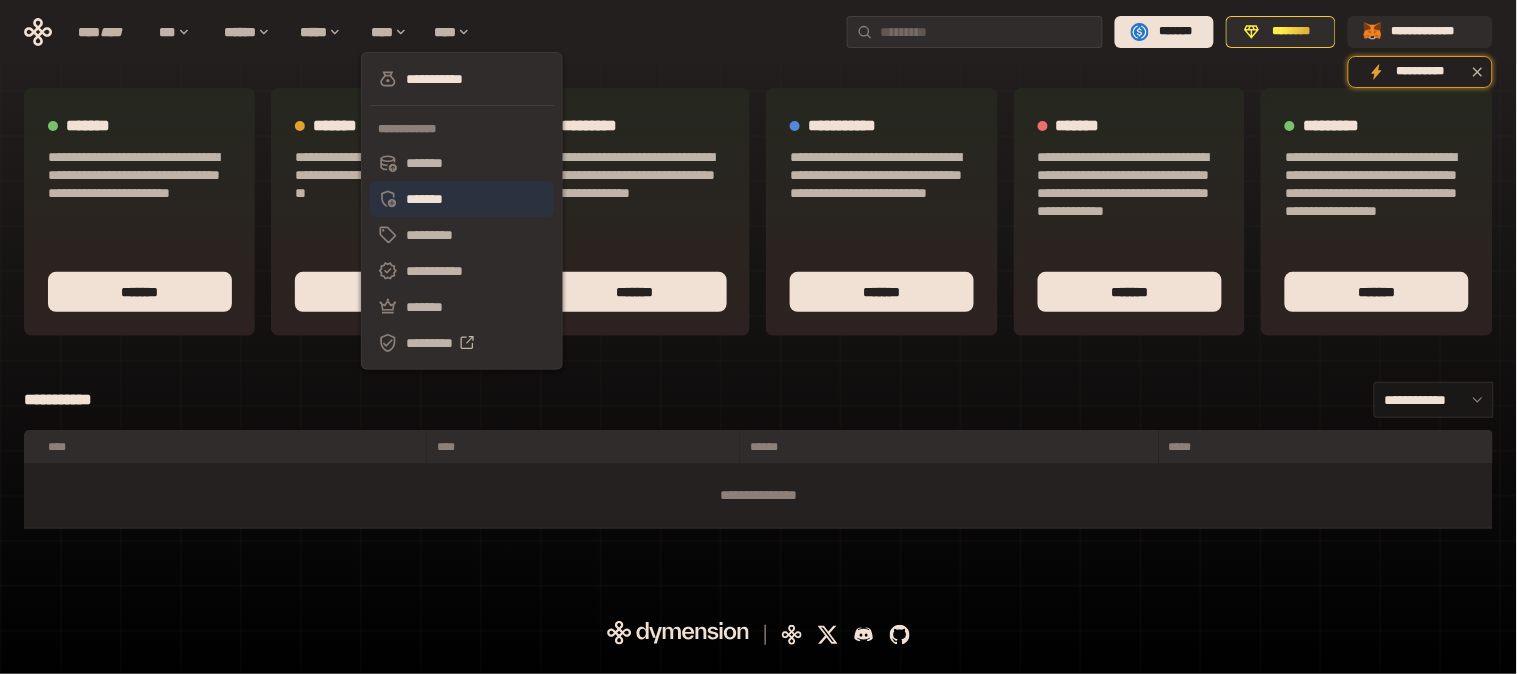 click on "*******" at bounding box center (462, 199) 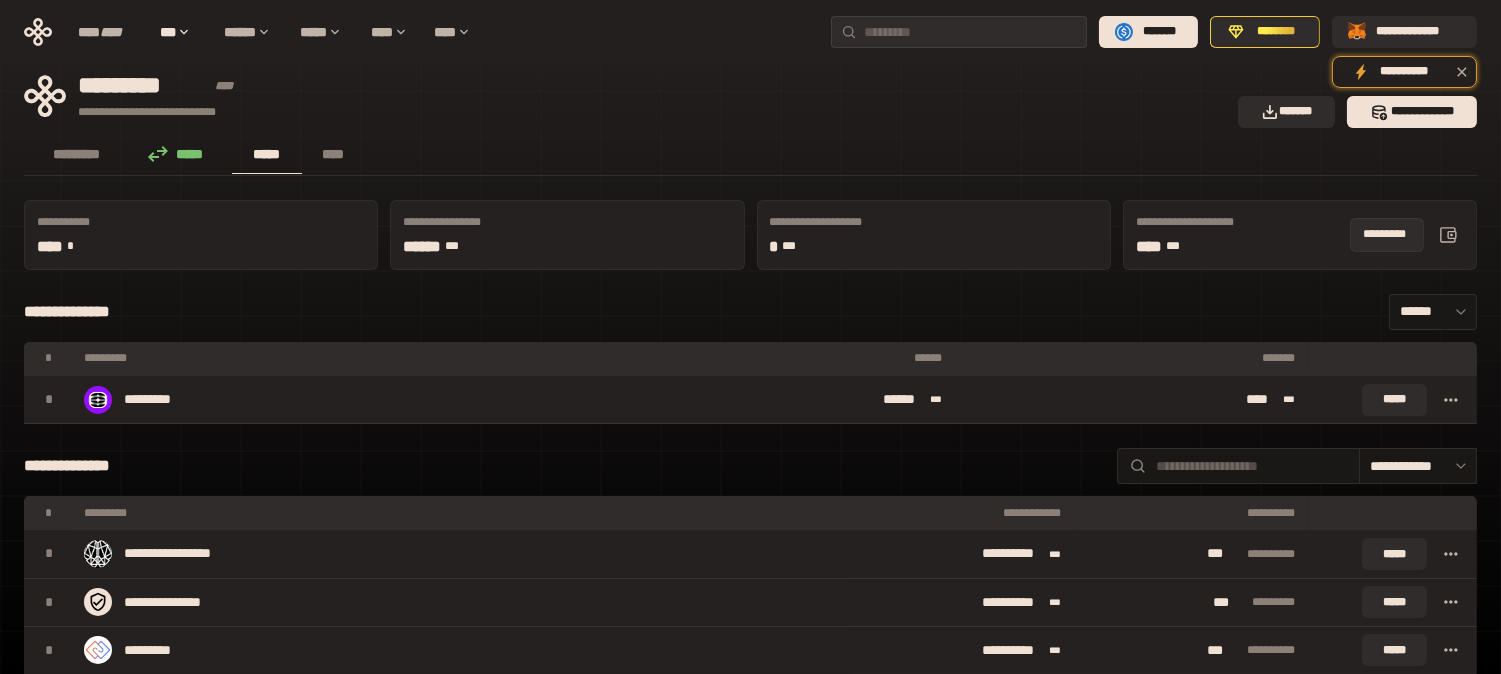 click 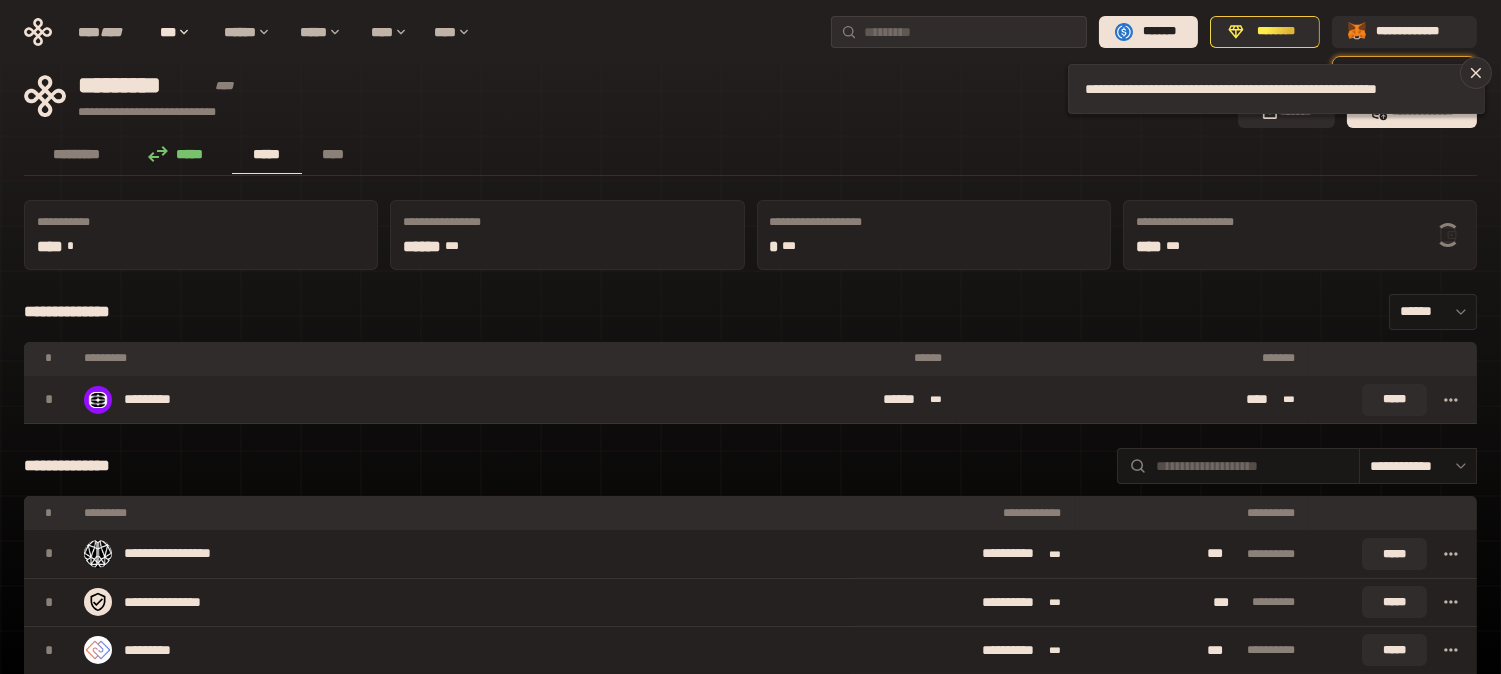 click 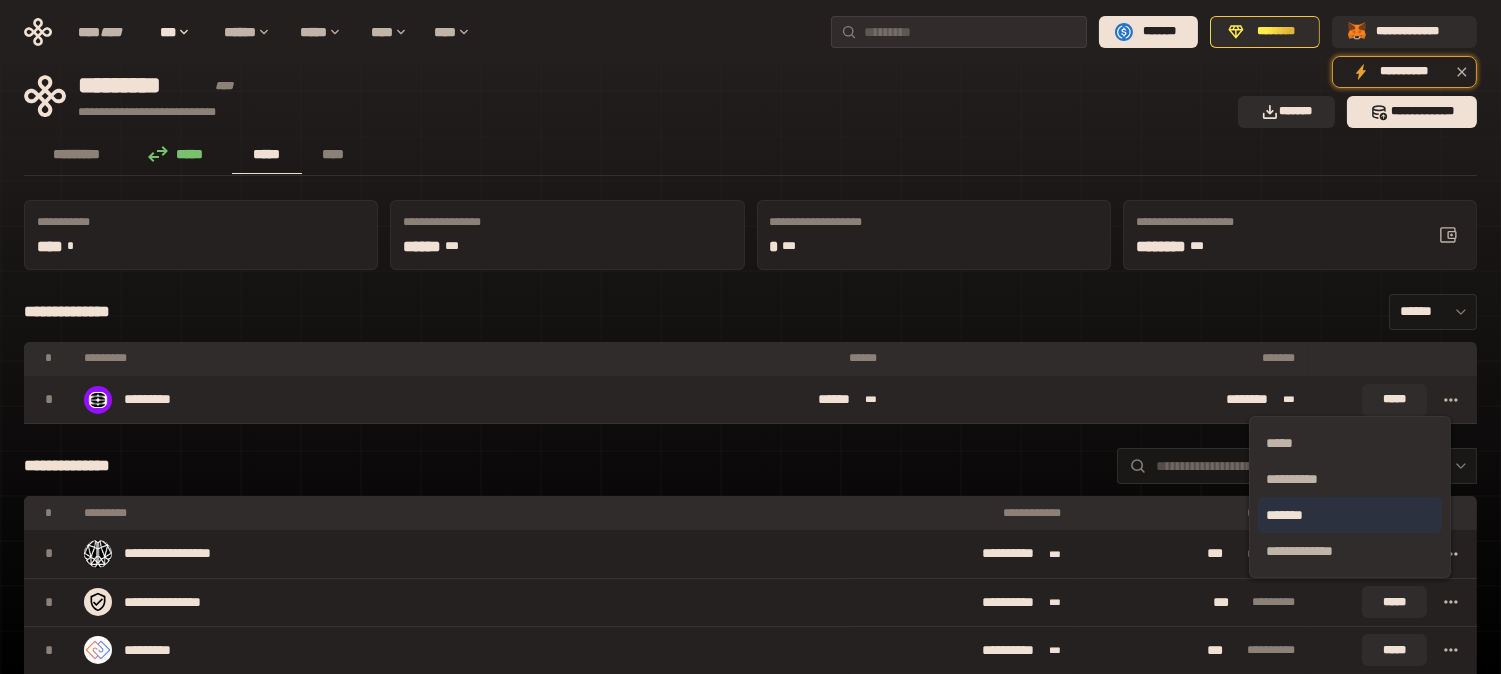 click on "*******" at bounding box center [1350, 515] 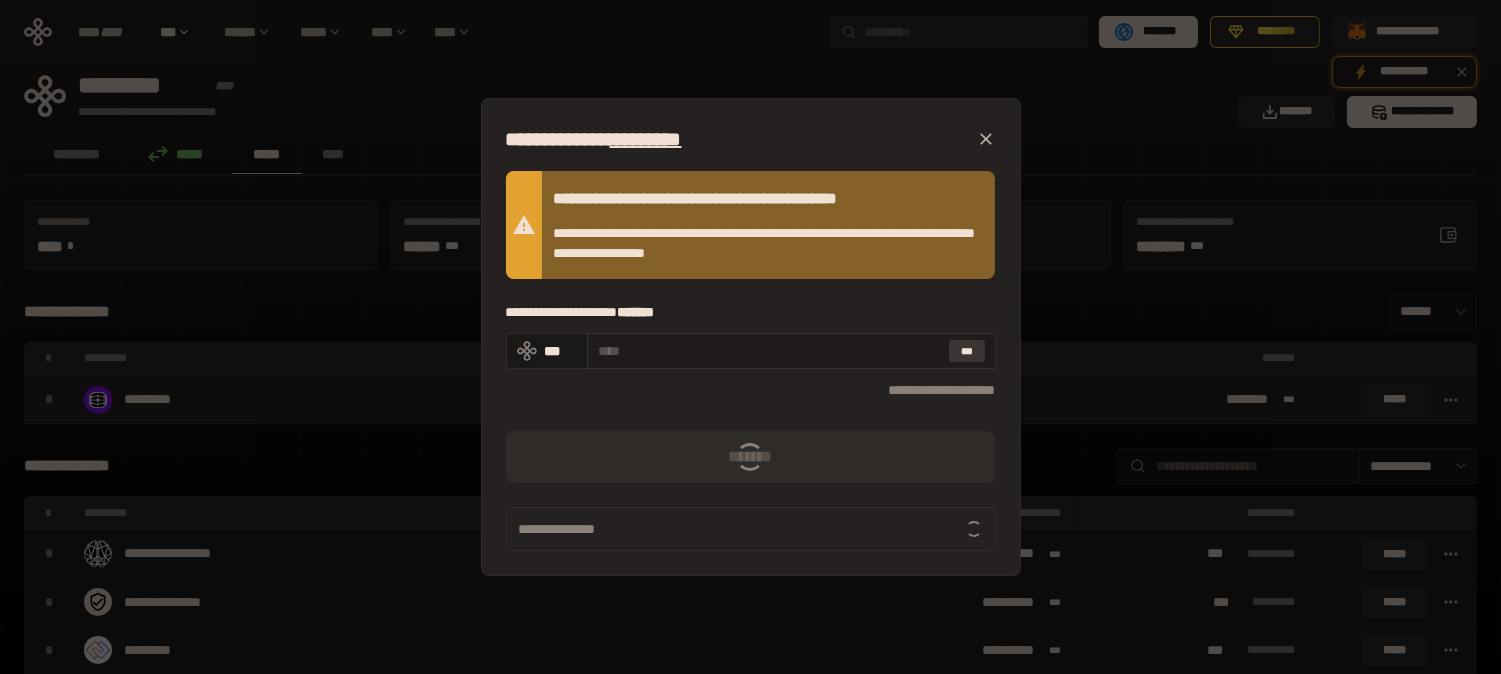 click on "***" at bounding box center (967, 351) 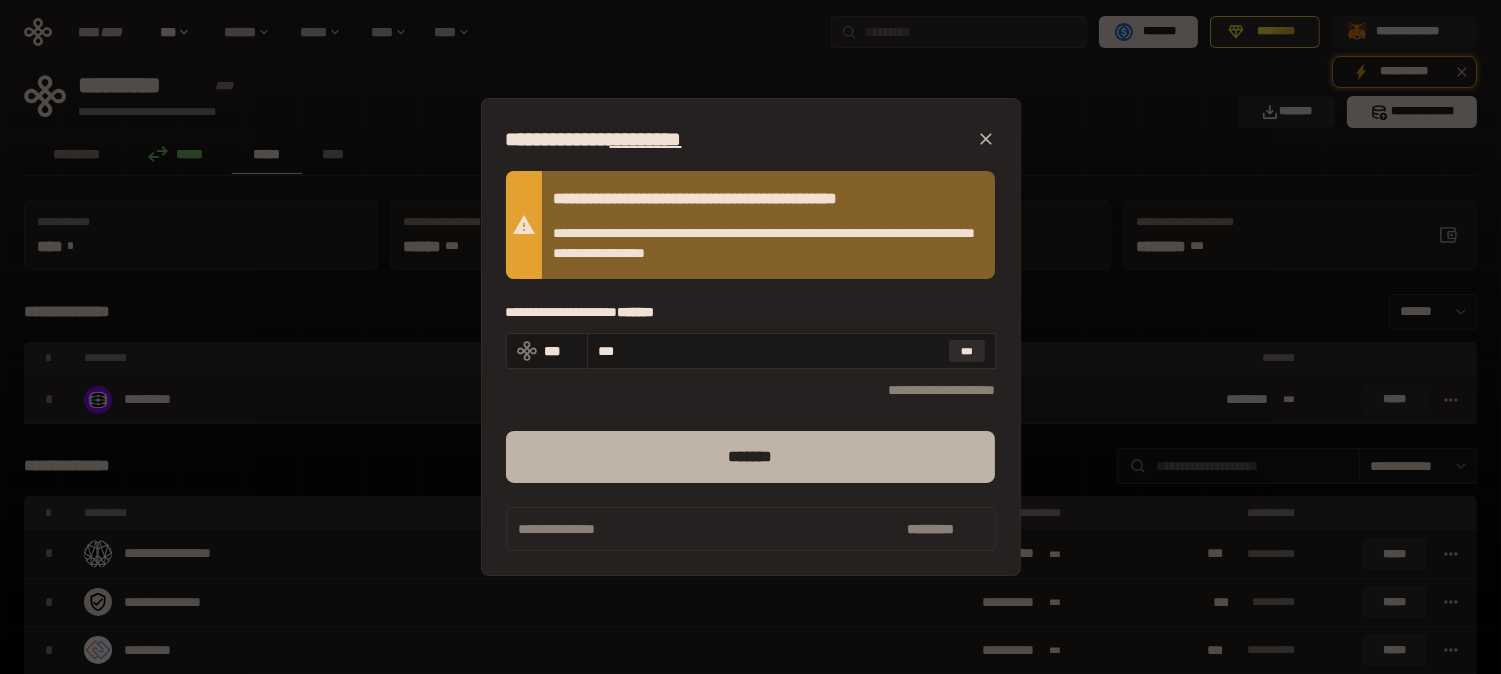 click on "*******" at bounding box center [751, 457] 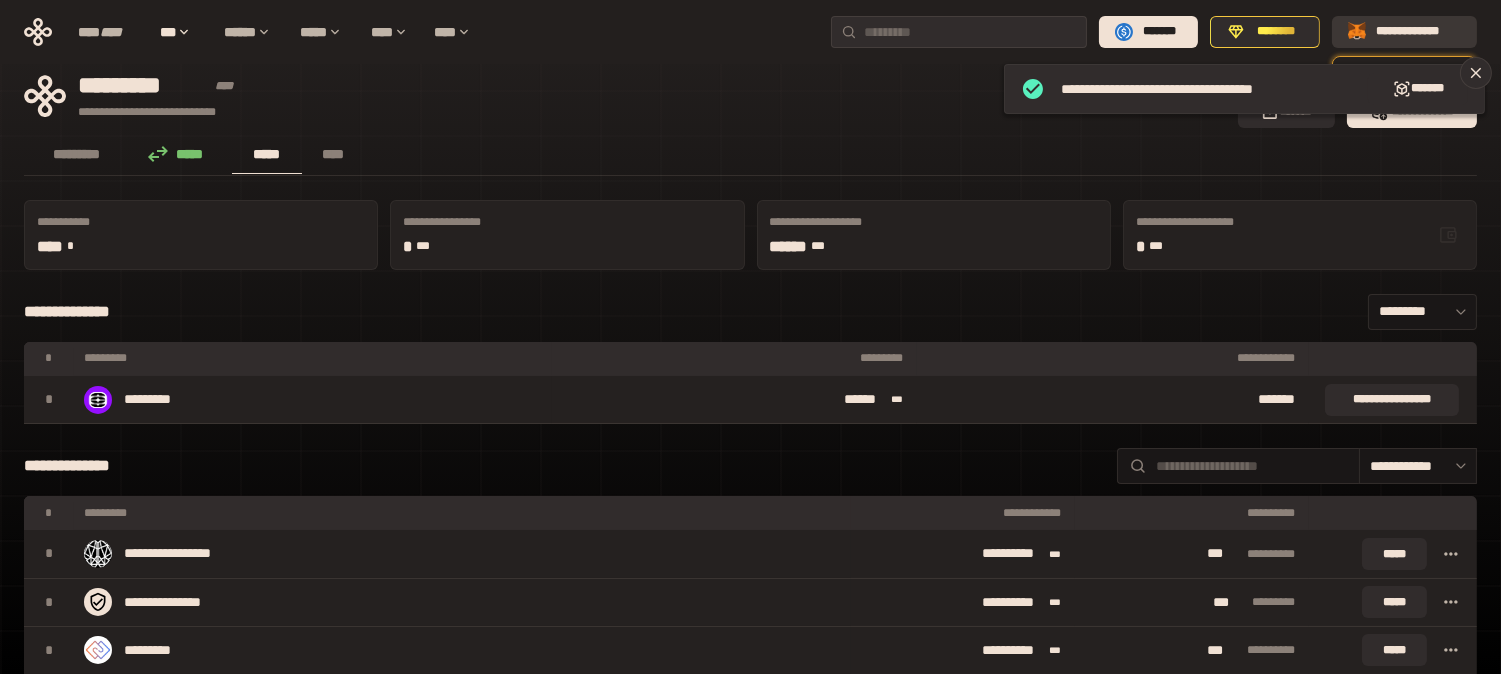click at bounding box center (1358, 32) 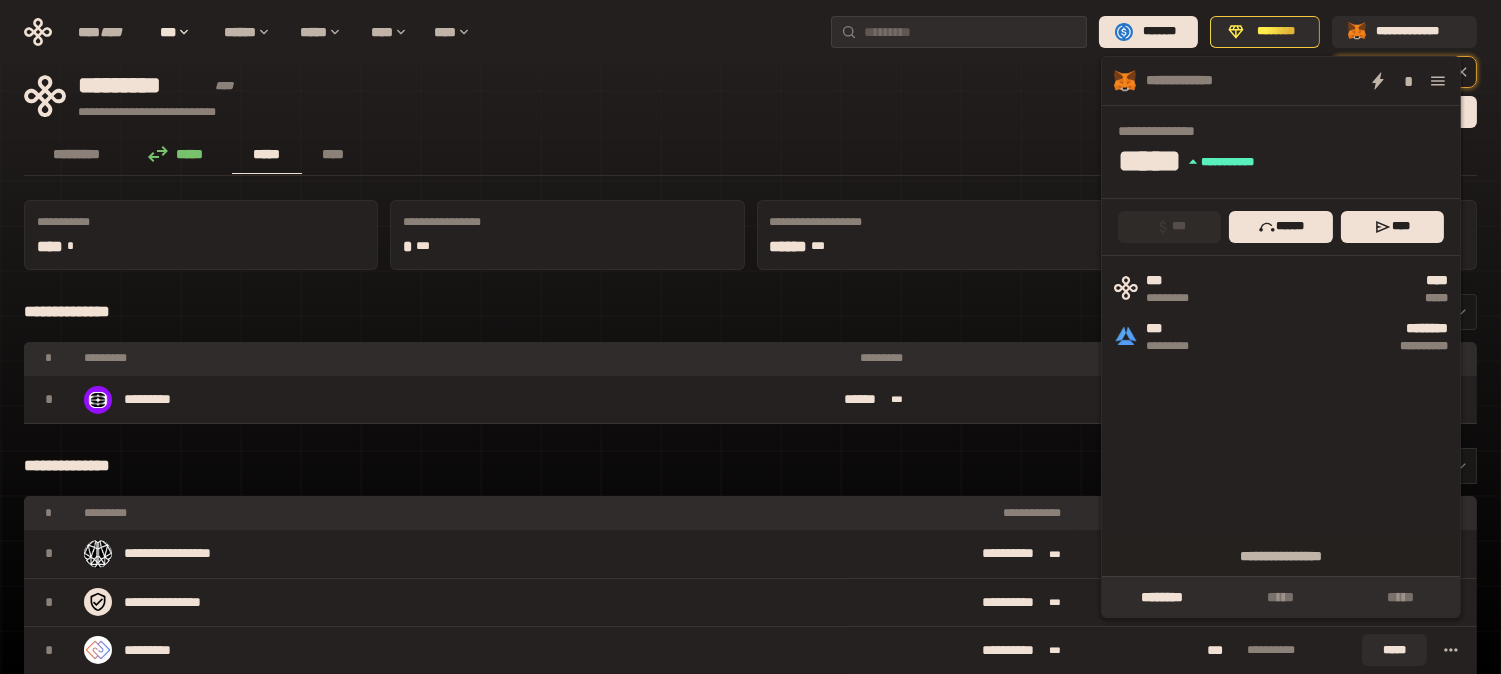 click on "*" at bounding box center (1349, 81) 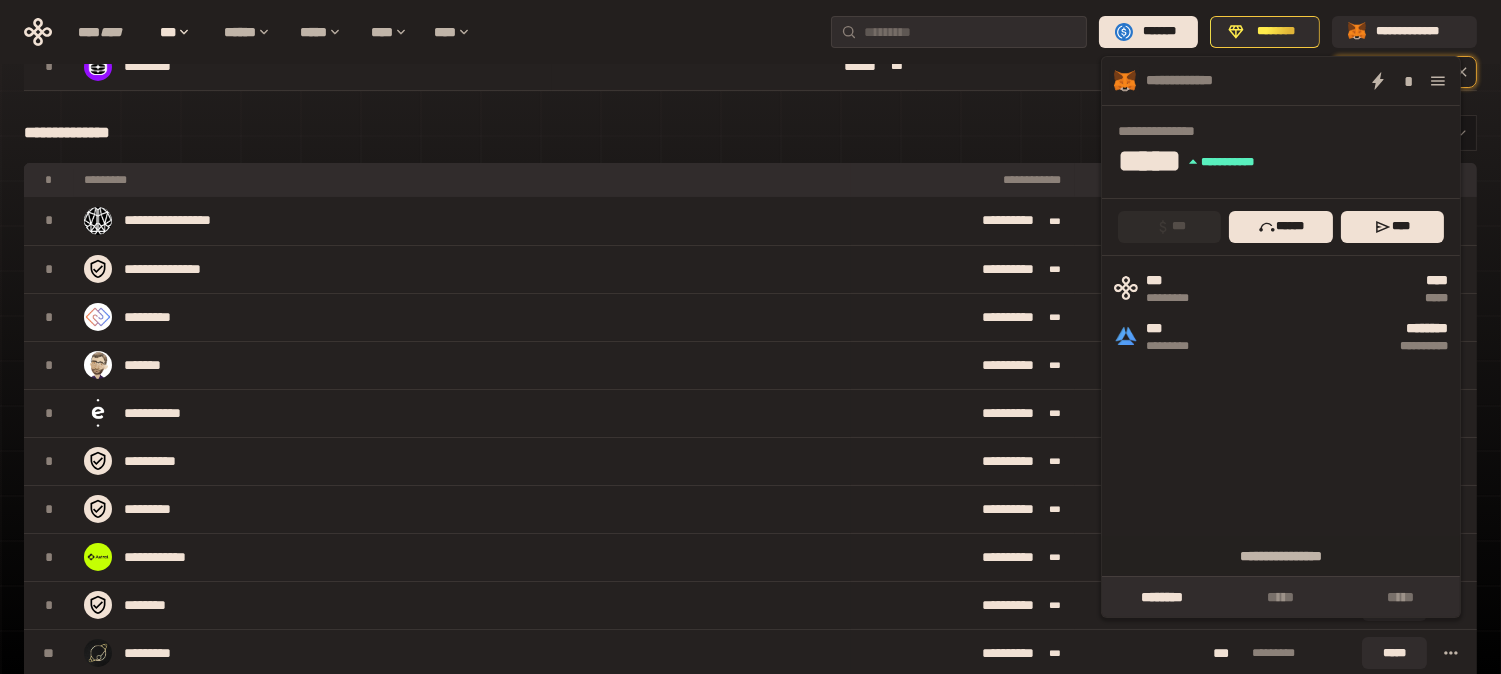 scroll, scrollTop: 0, scrollLeft: 0, axis: both 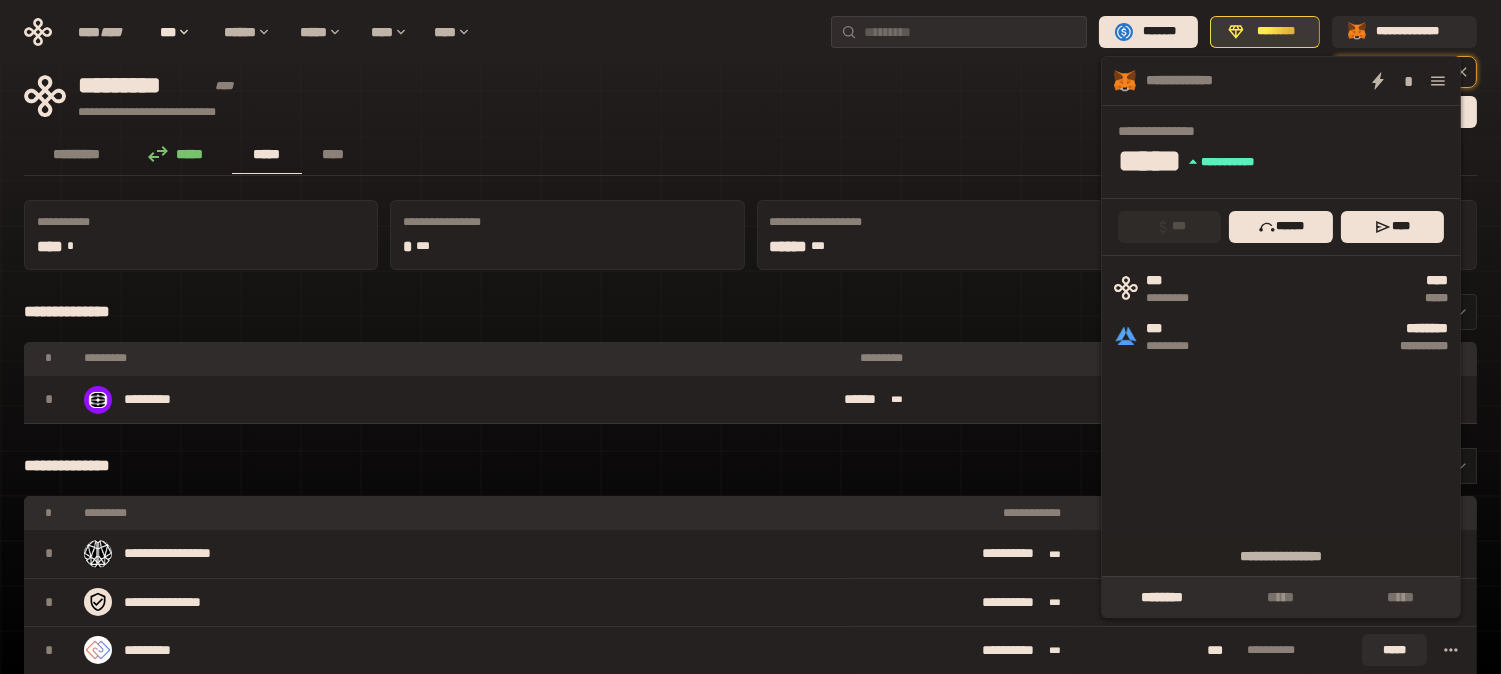 click on "********" at bounding box center [1276, 32] 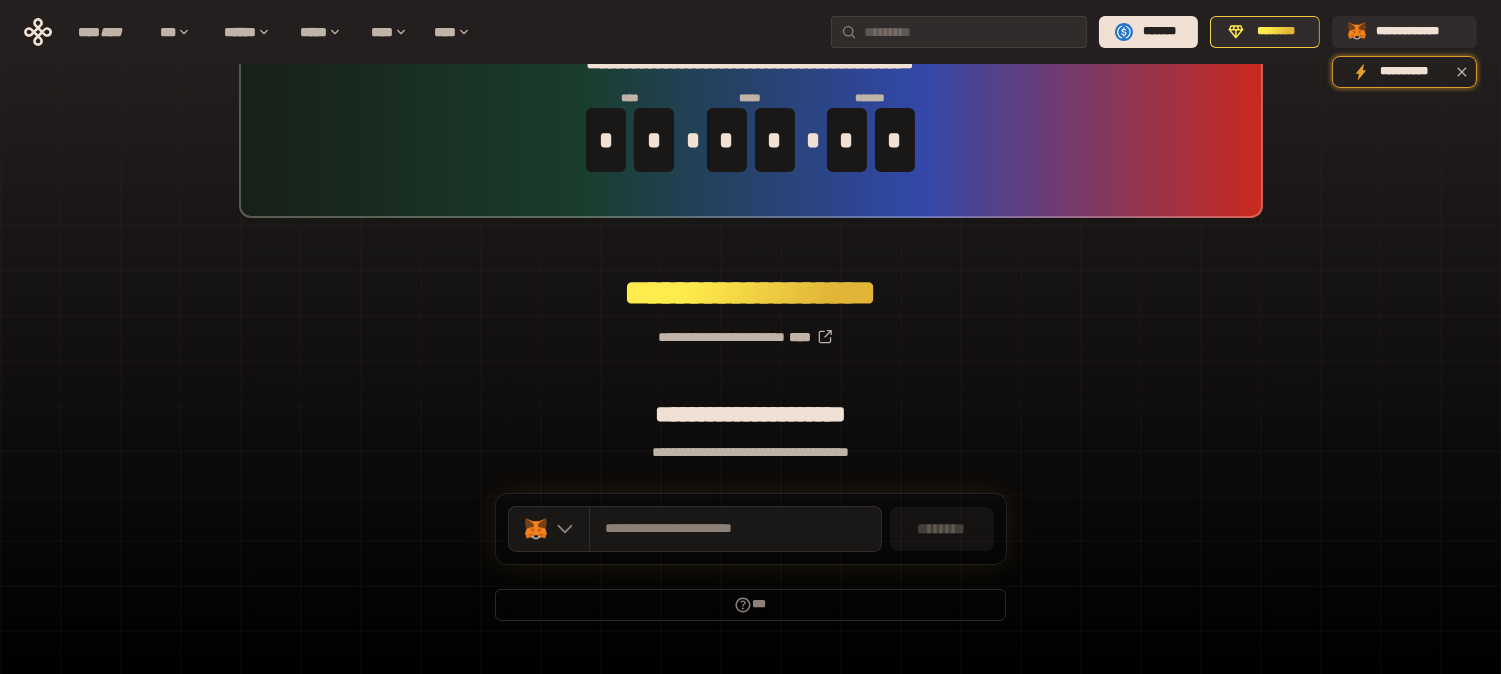 scroll, scrollTop: 108, scrollLeft: 0, axis: vertical 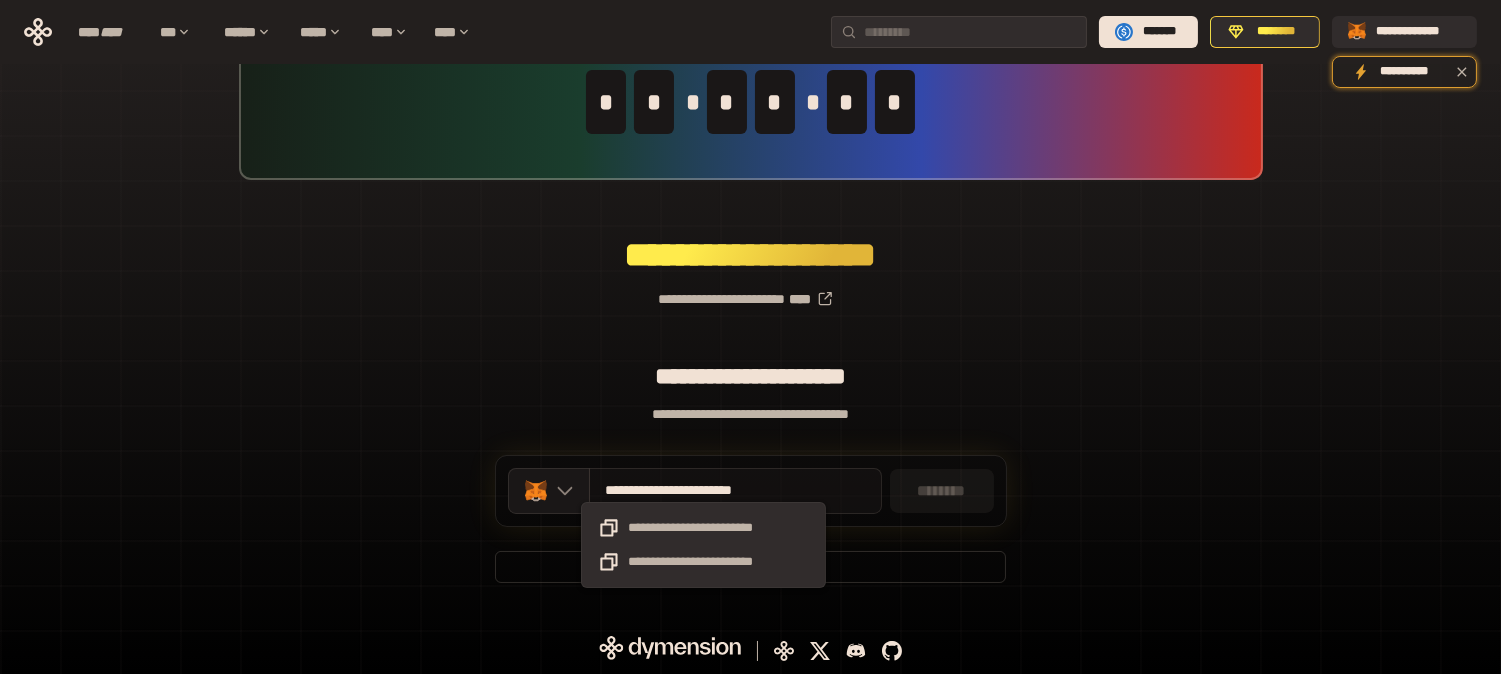 click on "**********" at bounding box center [704, 491] 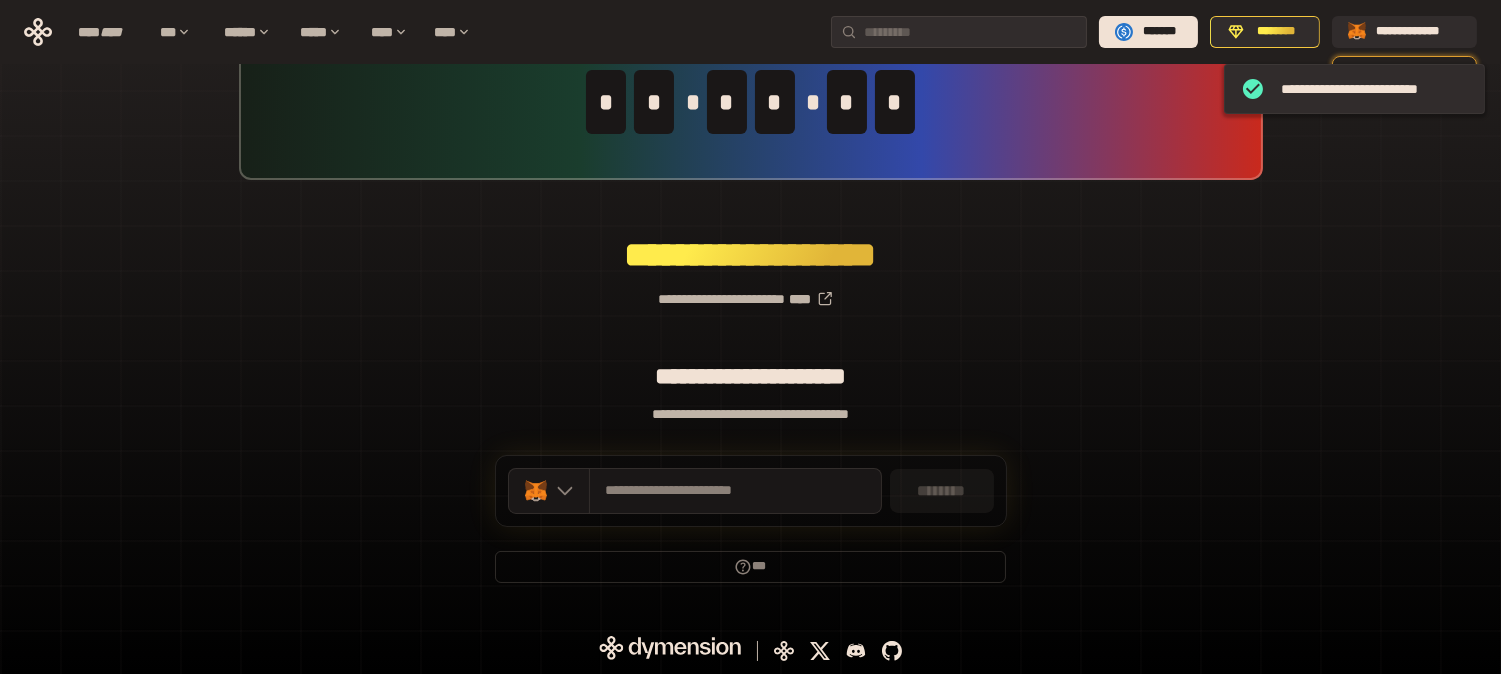 click on "********" at bounding box center (942, 491) 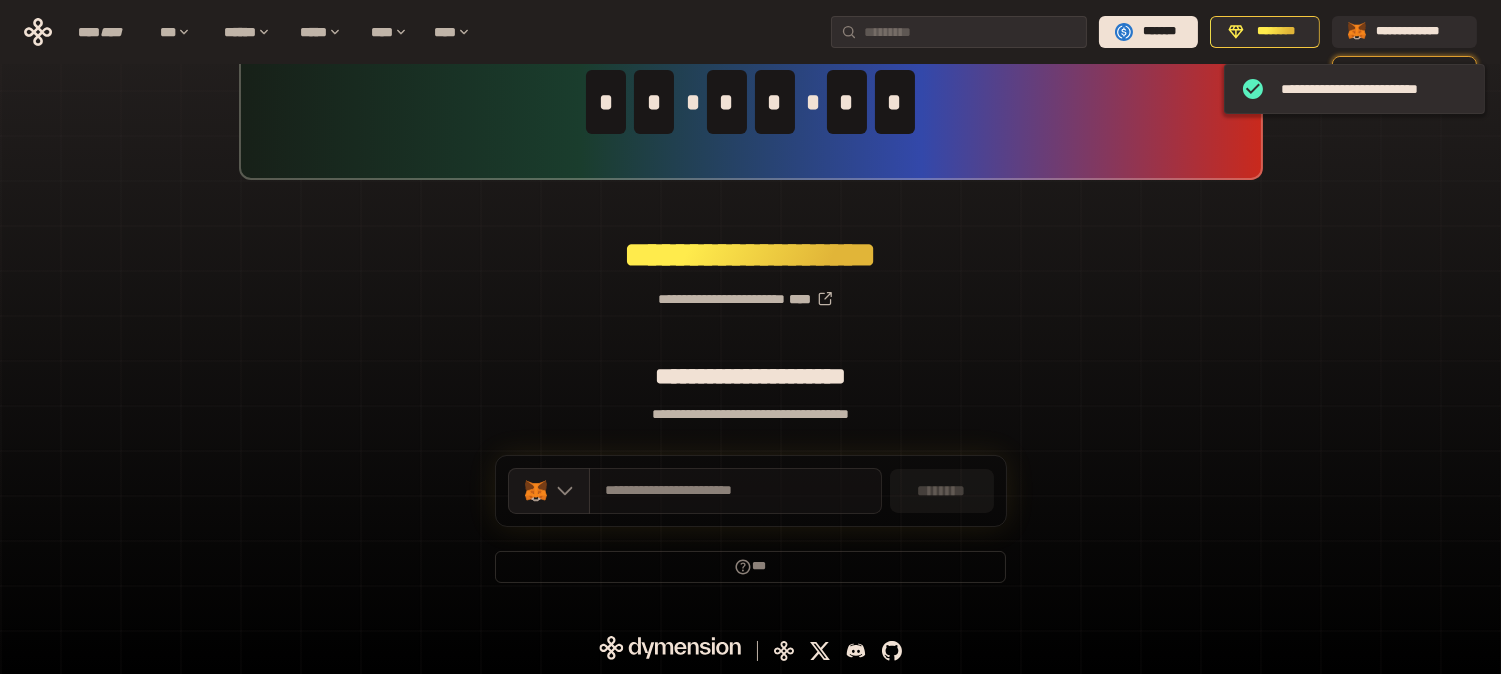 click on "**********" at bounding box center [735, 491] 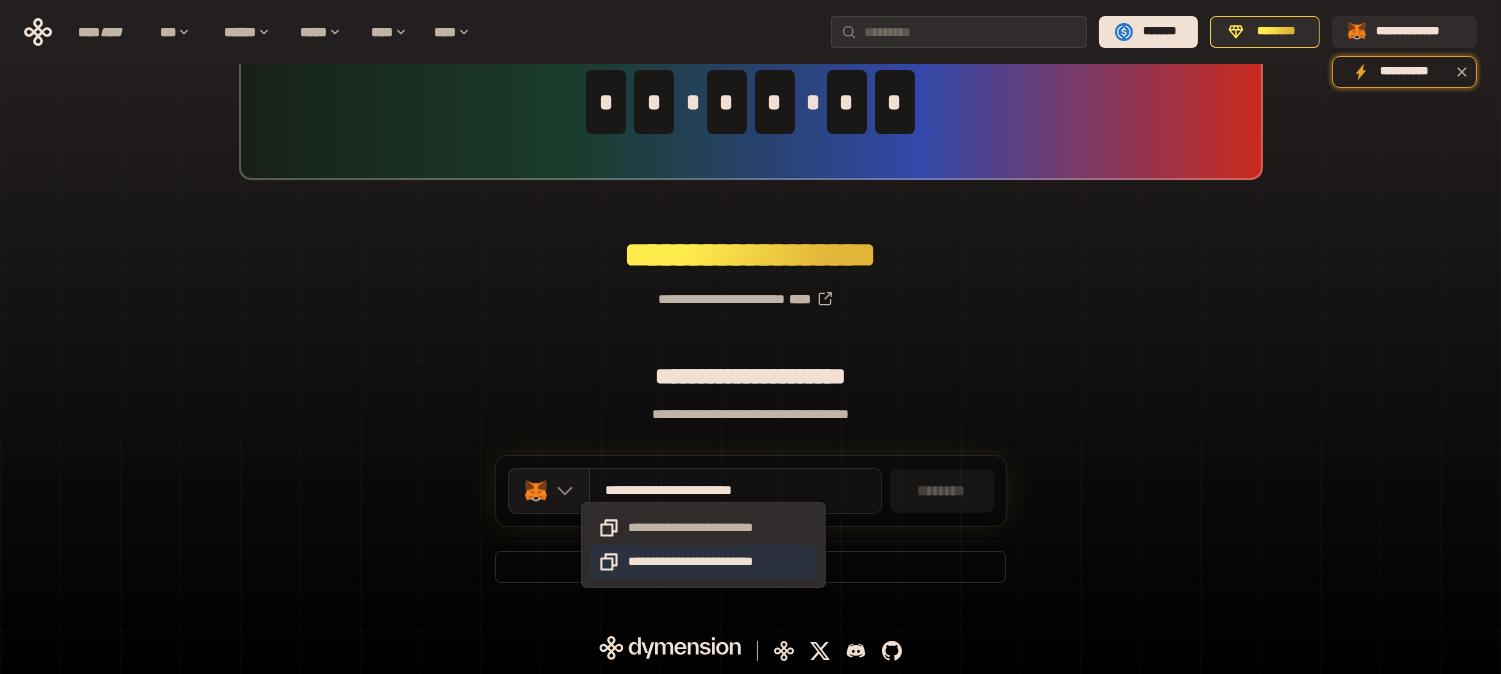click on "**********" at bounding box center [703, 562] 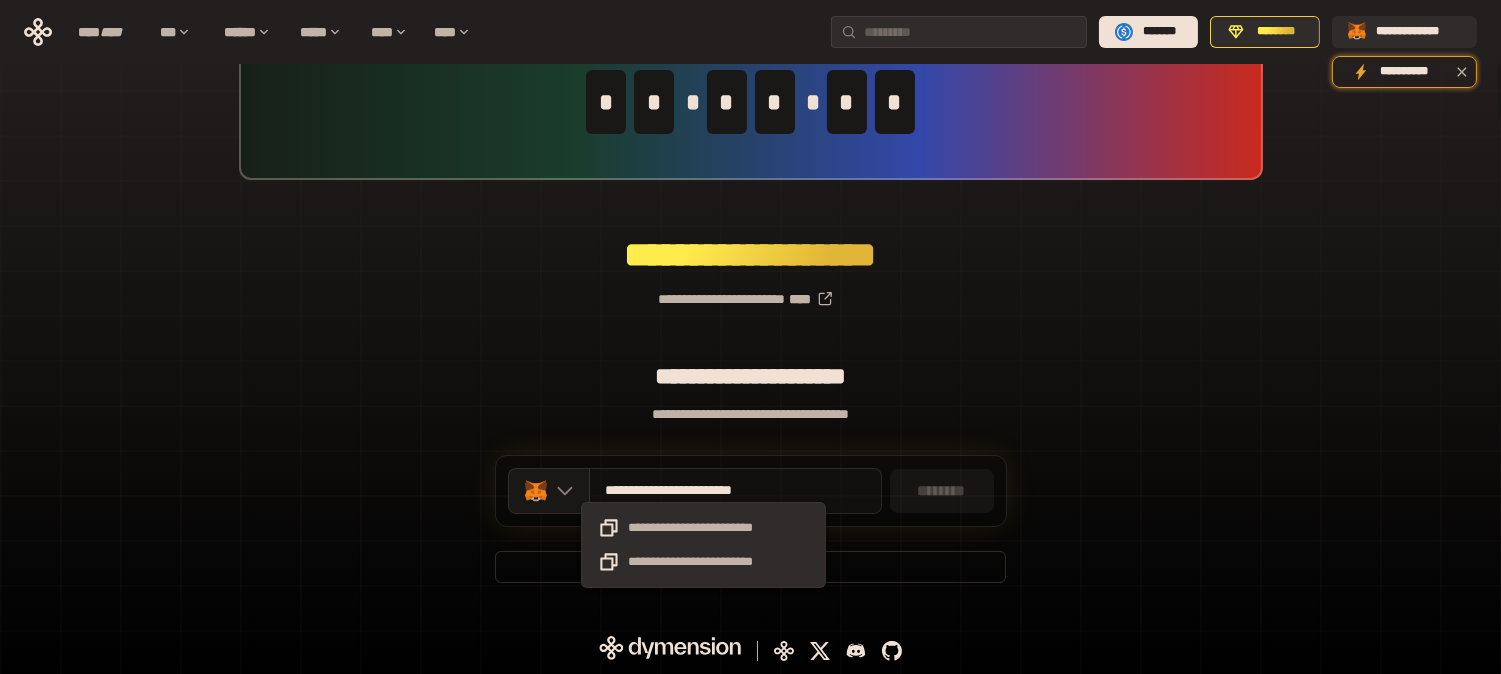 click on "**********" at bounding box center [704, 491] 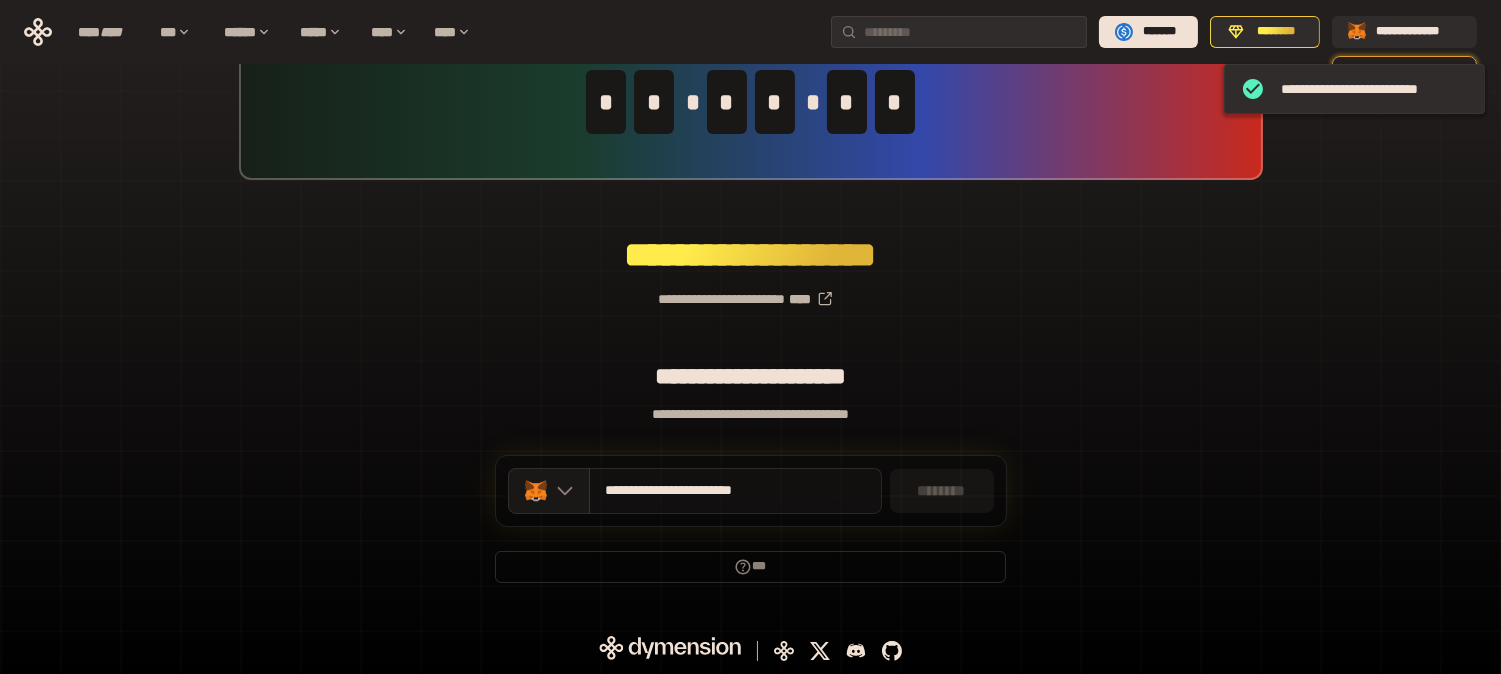click on "**********" at bounding box center (704, 491) 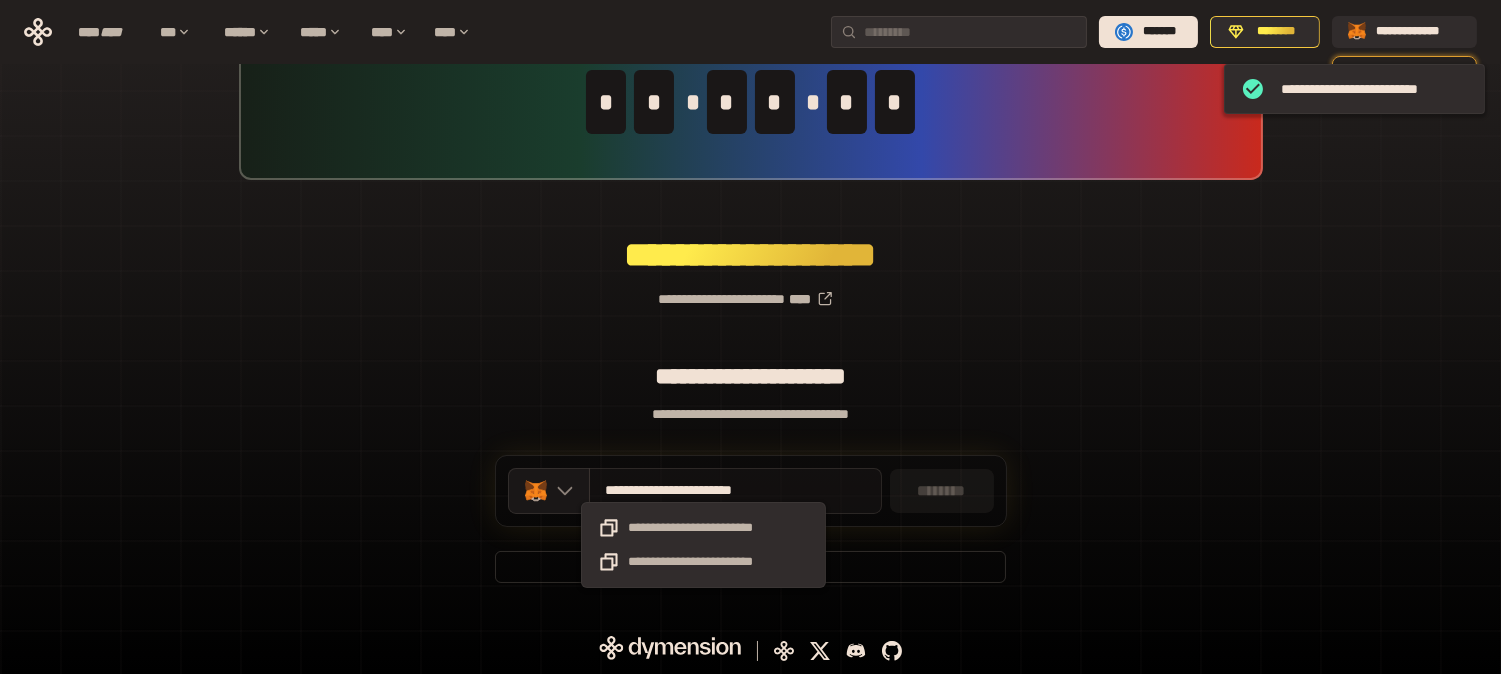 click on "**********" at bounding box center [704, 491] 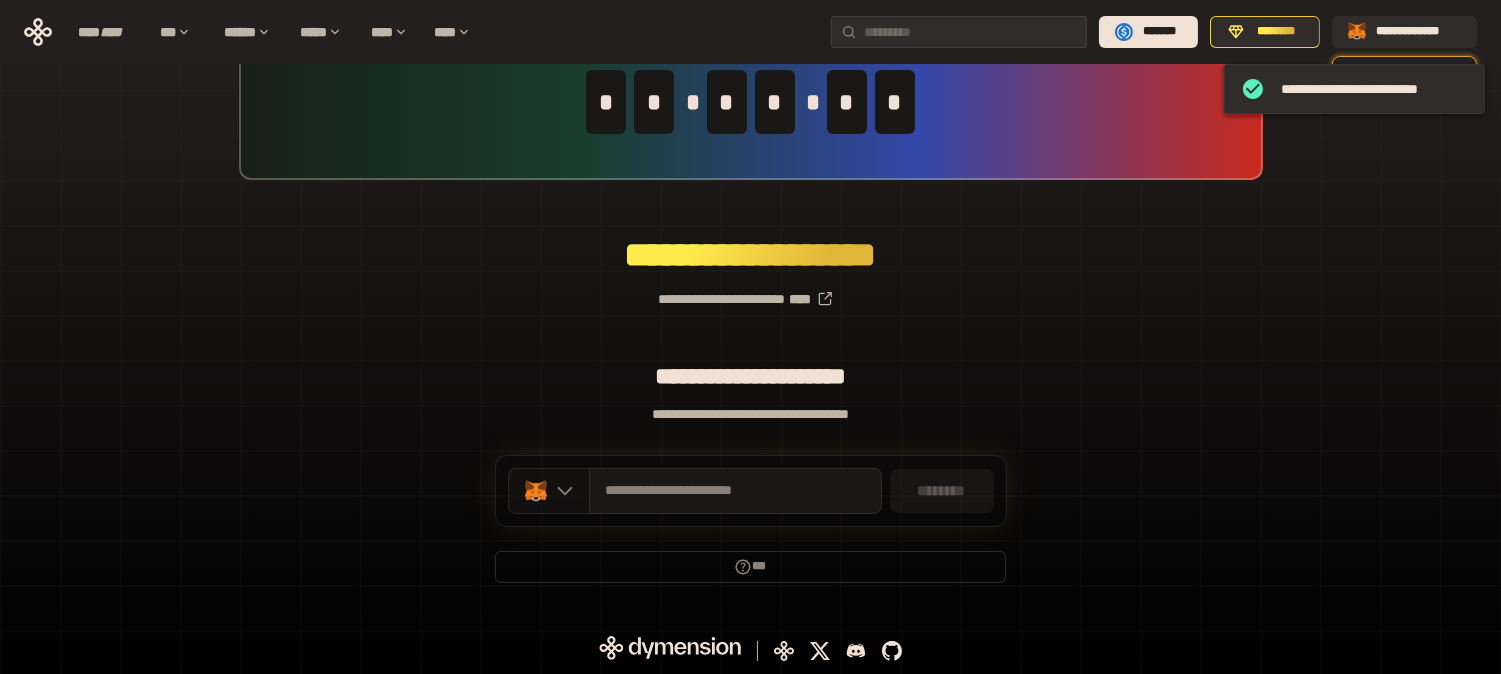 click at bounding box center (549, 491) 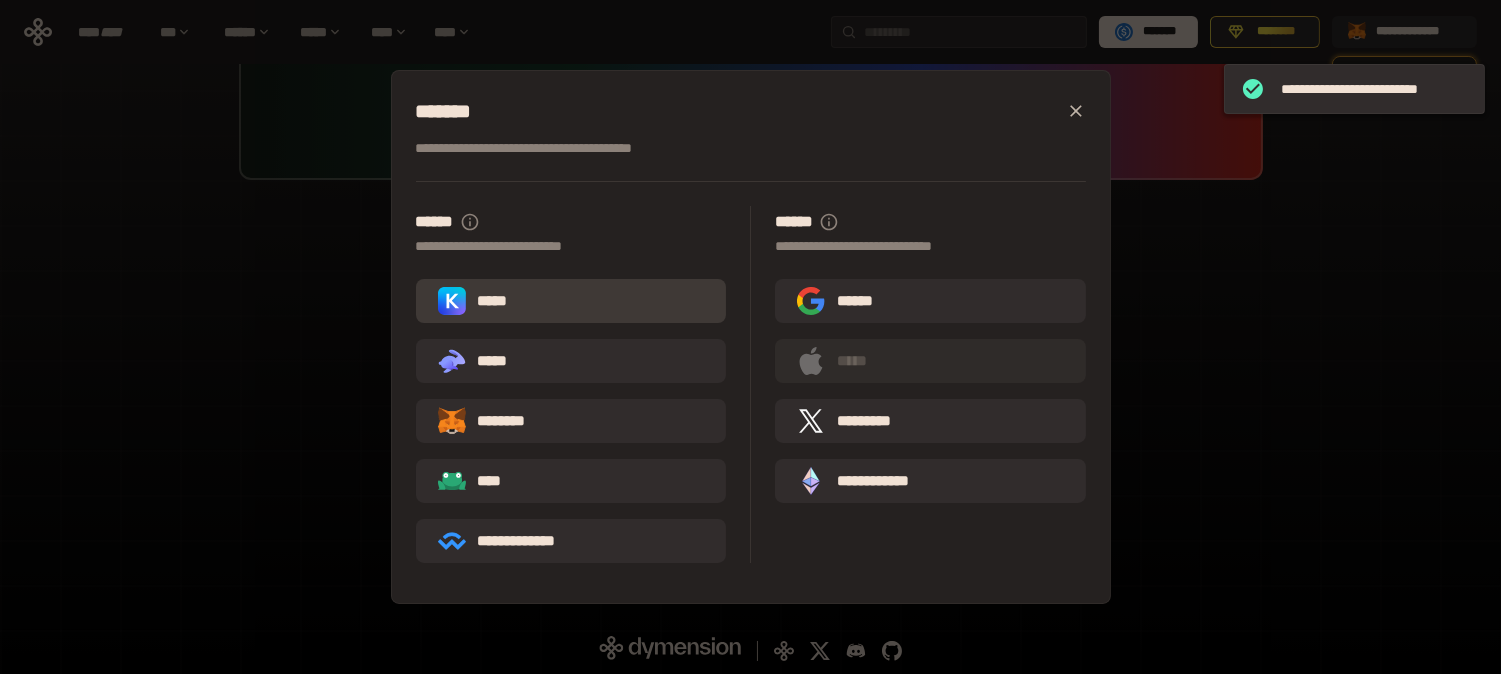 click on "*****" at bounding box center (571, 301) 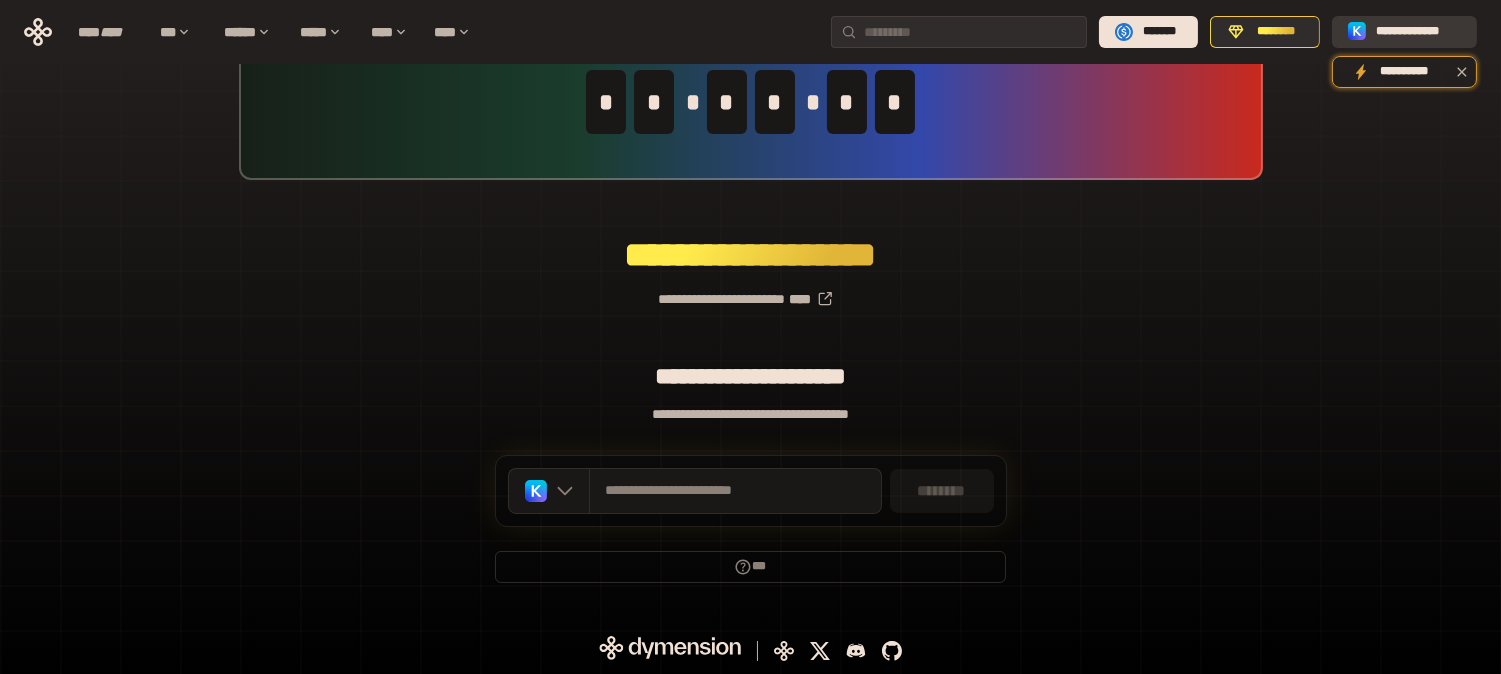click on "**********" at bounding box center [1418, 32] 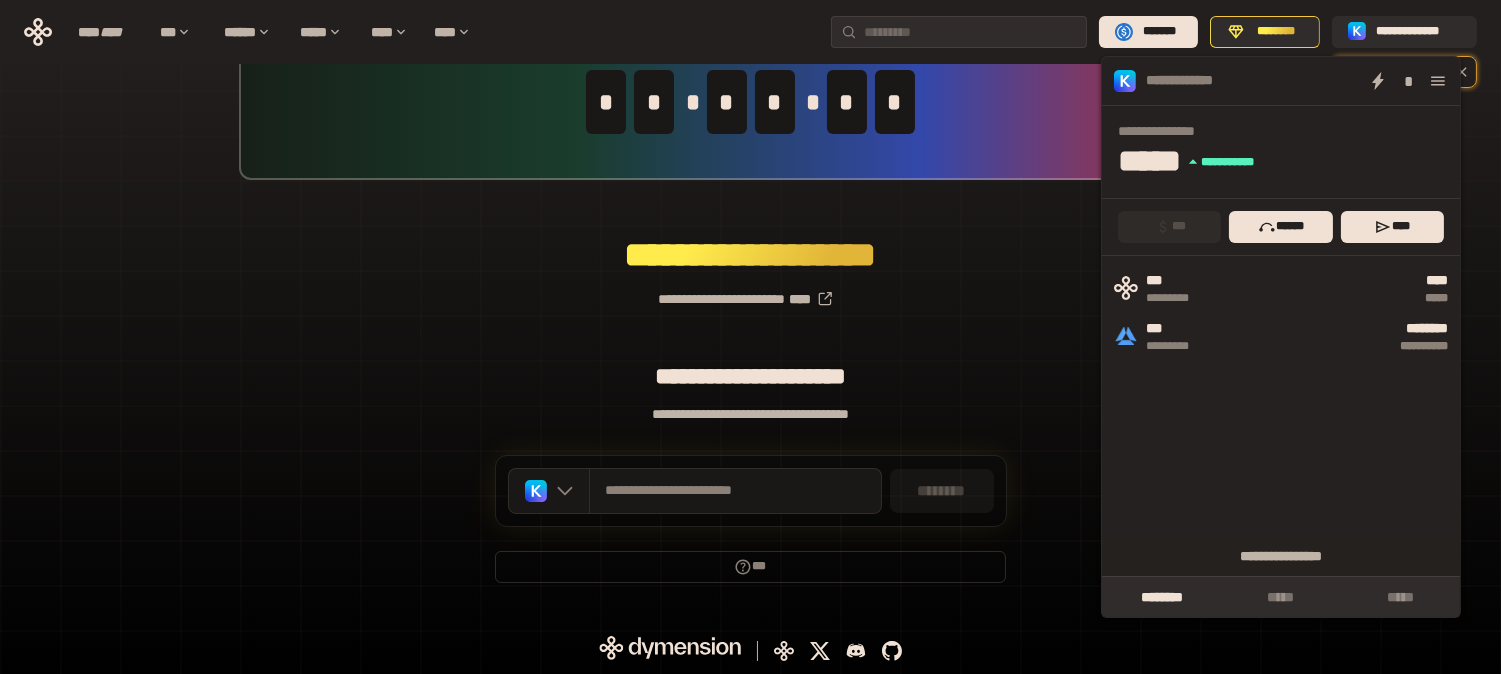 click 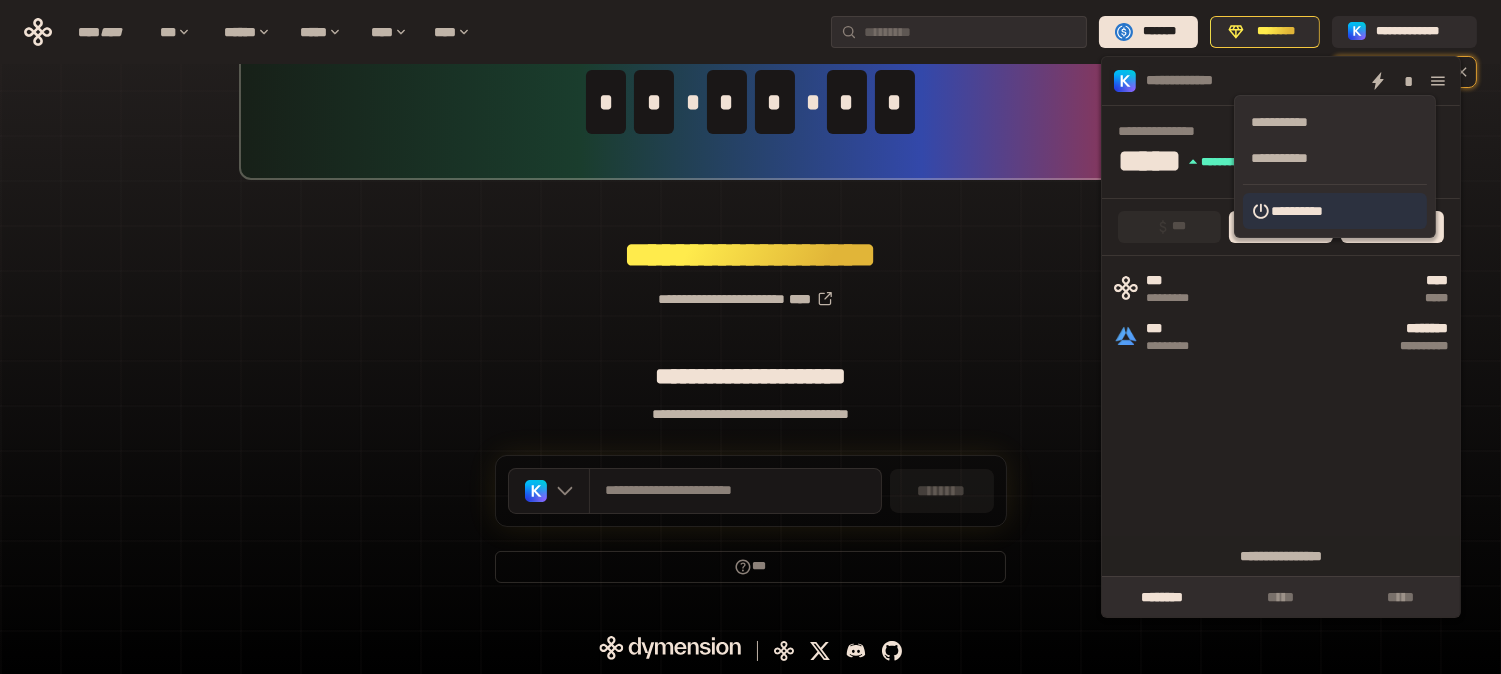 click on "**********" at bounding box center [1335, 211] 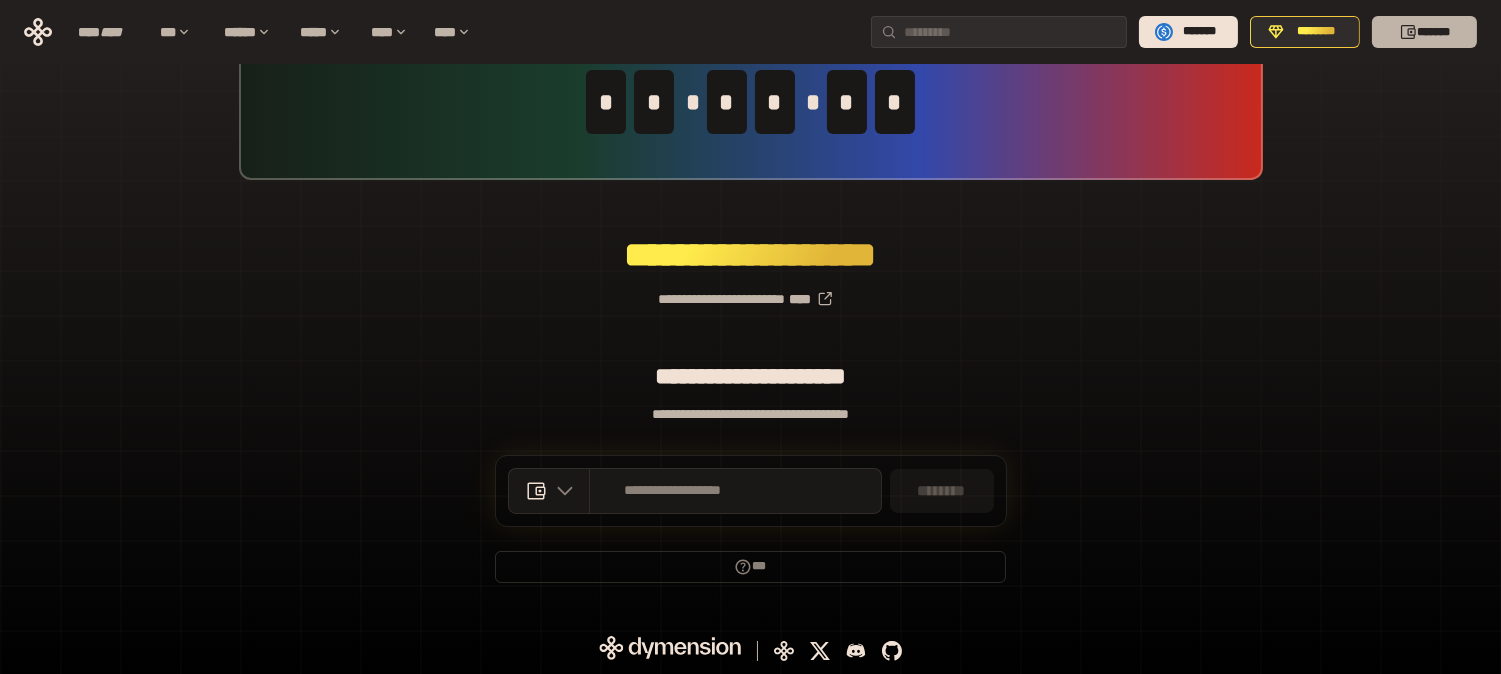 click on "*******" at bounding box center [1424, 32] 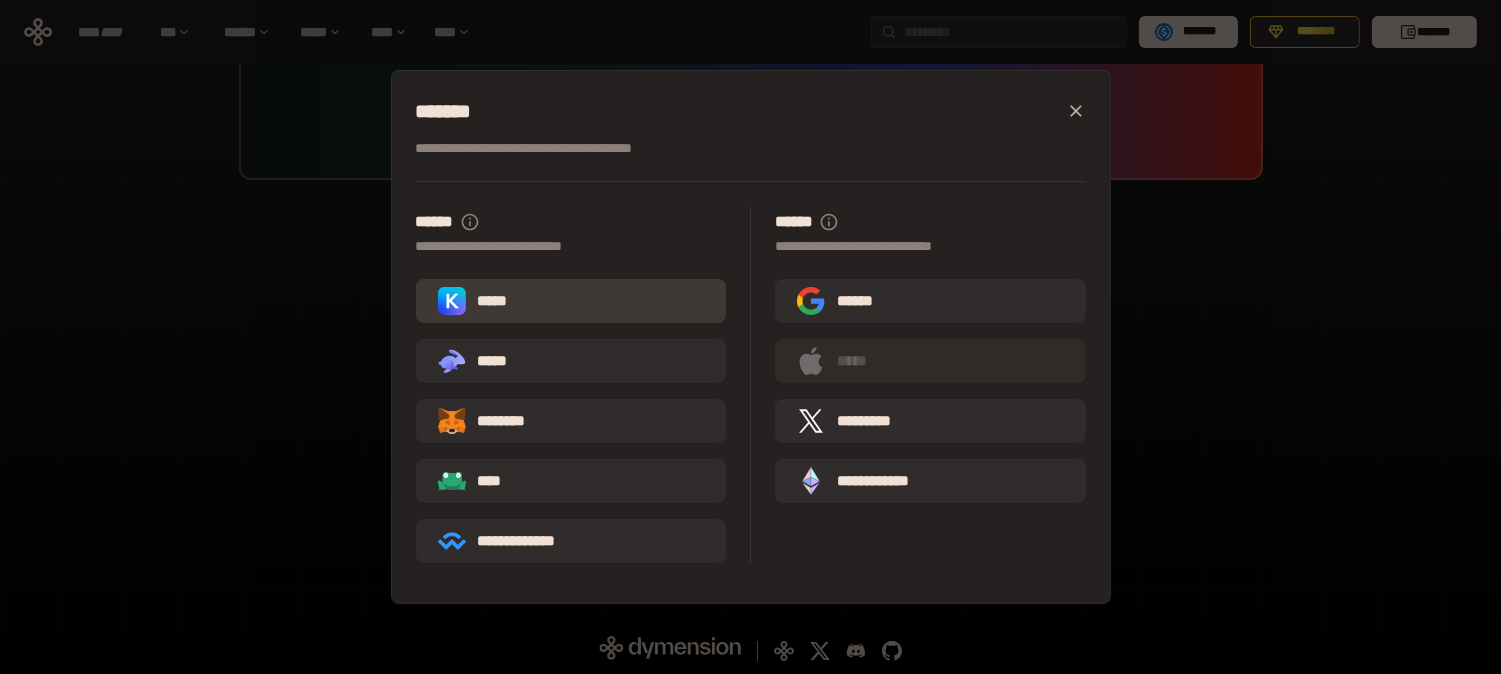 click on "*****" at bounding box center [571, 301] 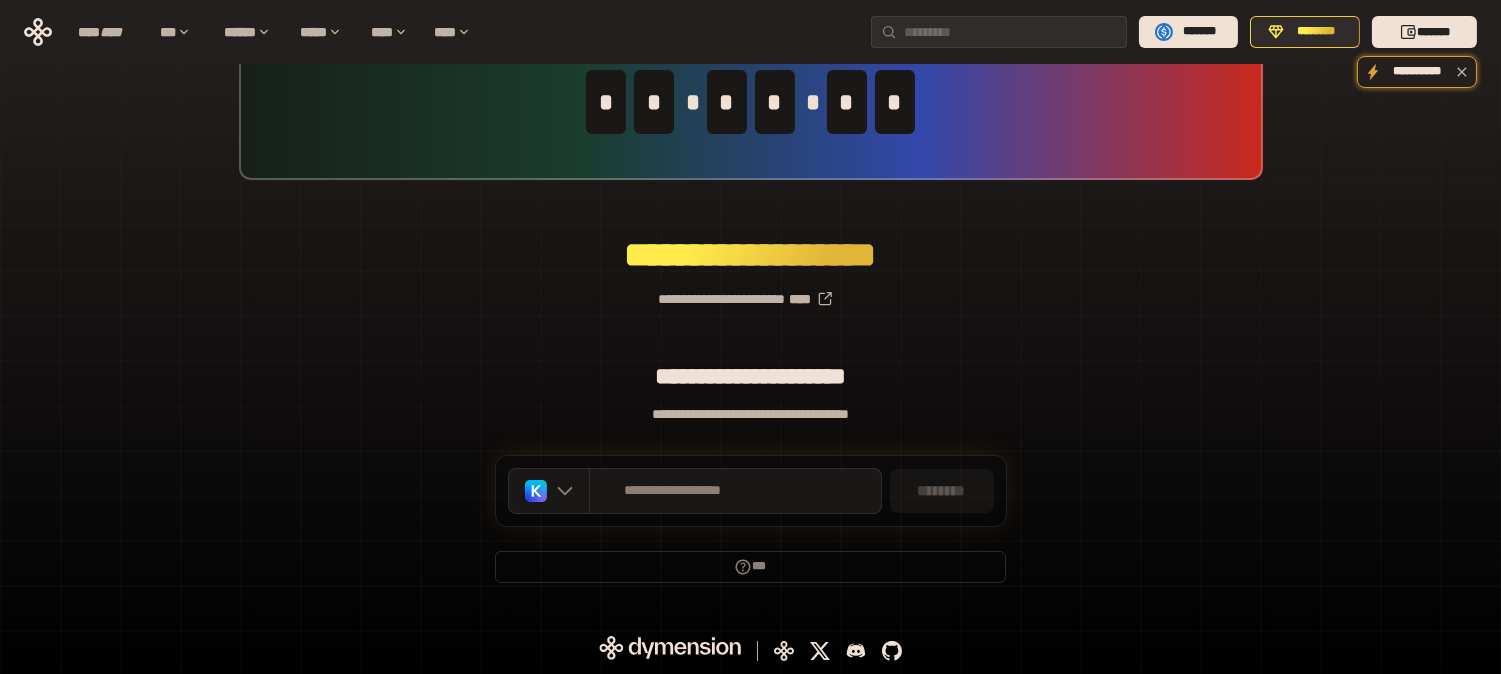 scroll, scrollTop: 0, scrollLeft: 0, axis: both 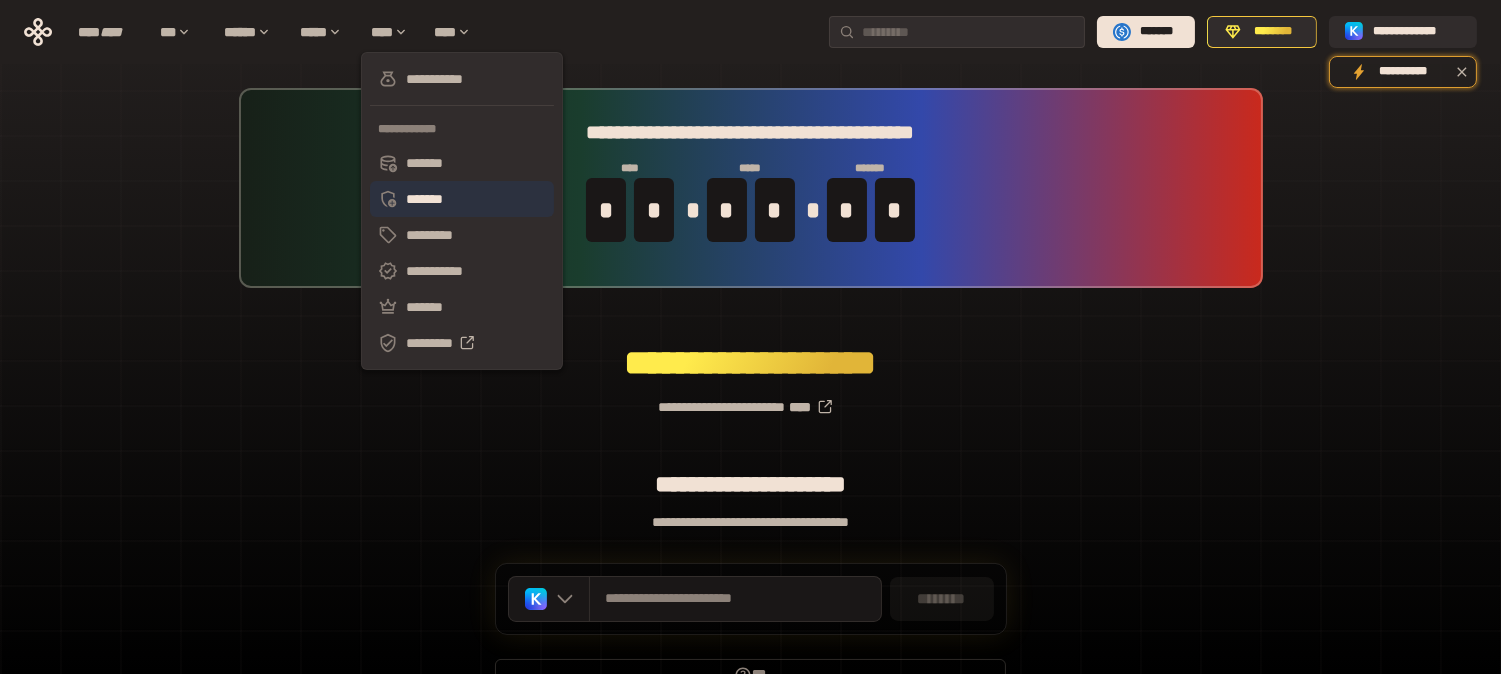 click on "*******" at bounding box center [462, 199] 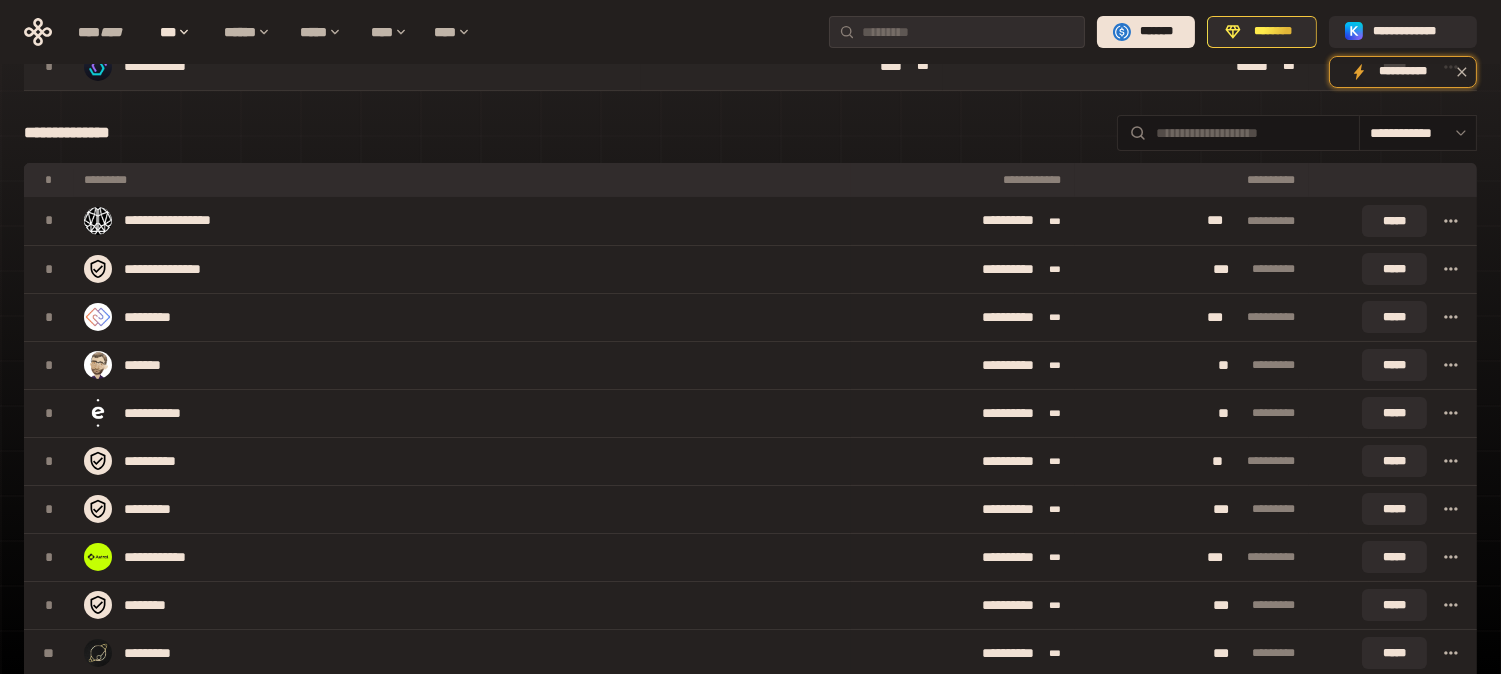 scroll, scrollTop: 0, scrollLeft: 0, axis: both 